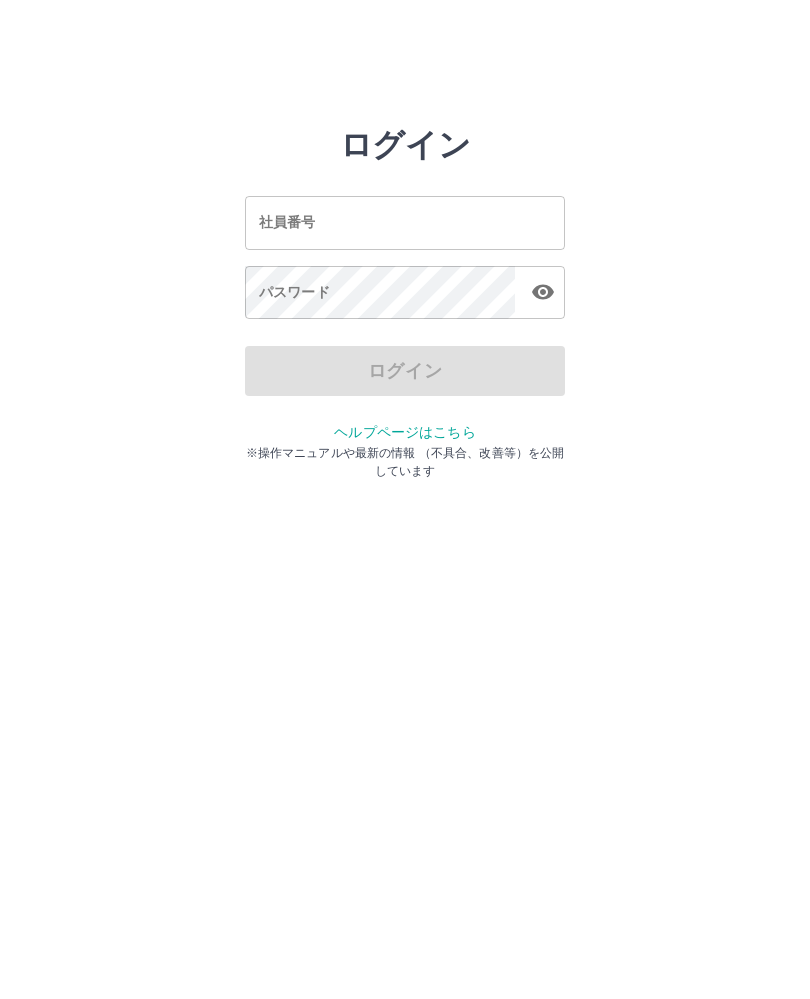 scroll, scrollTop: 0, scrollLeft: 0, axis: both 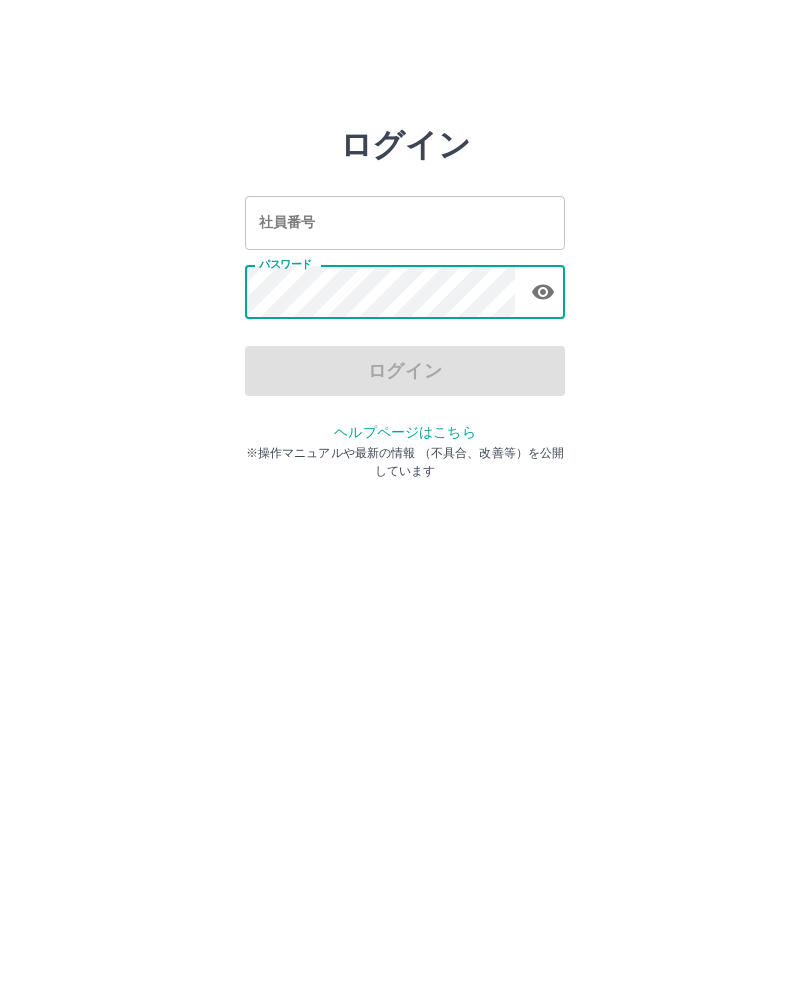 click on "社員番号" at bounding box center (405, 222) 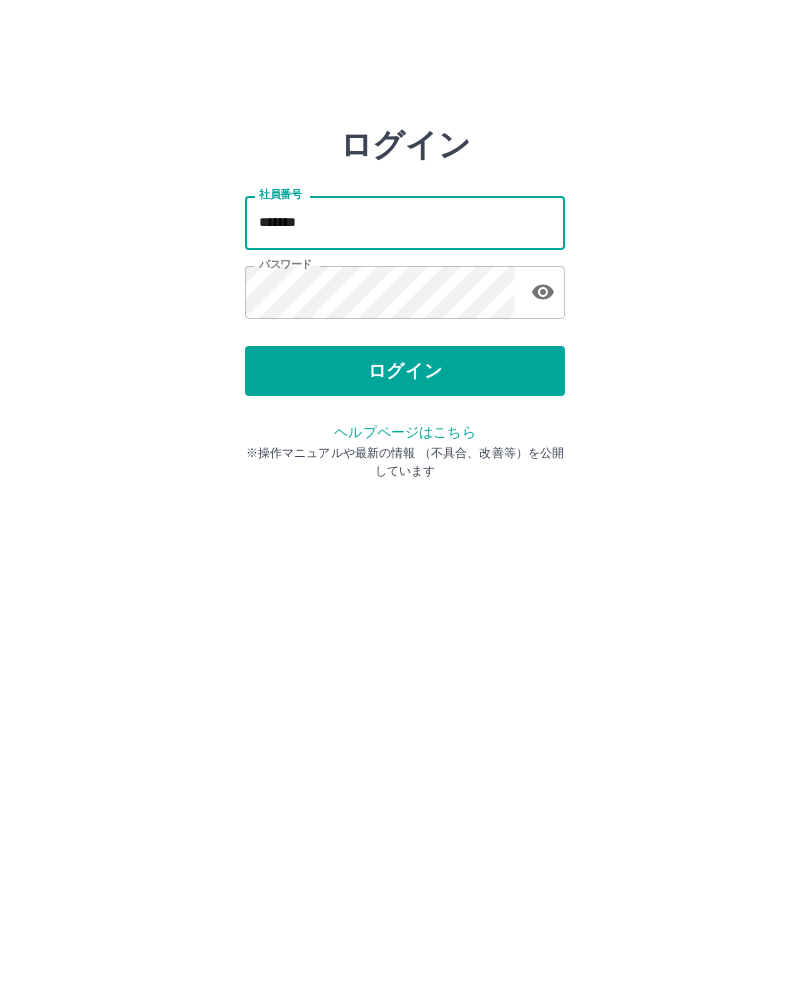 type on "*******" 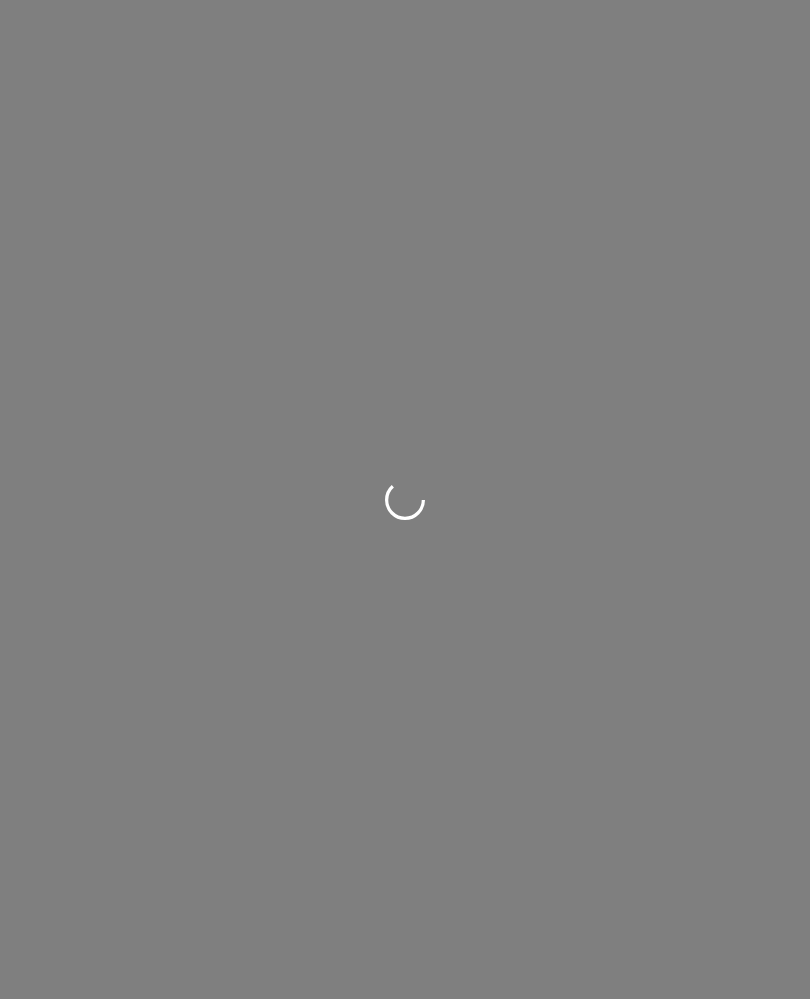 scroll, scrollTop: 0, scrollLeft: 0, axis: both 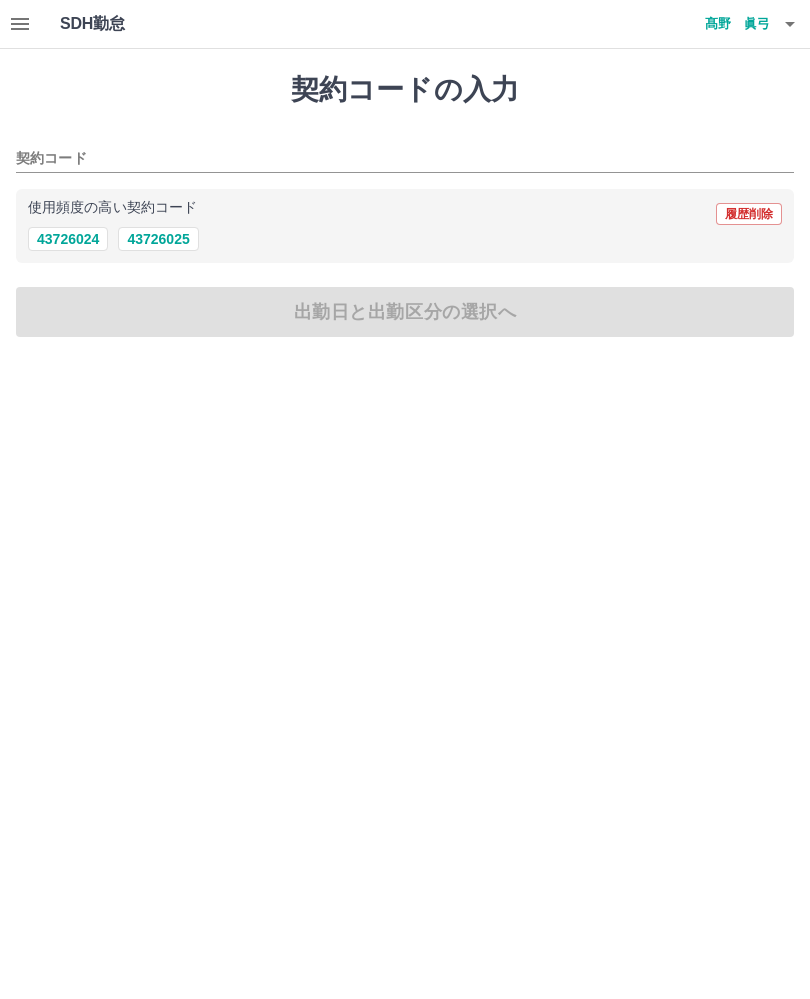 click on "契約コード" at bounding box center [405, 152] 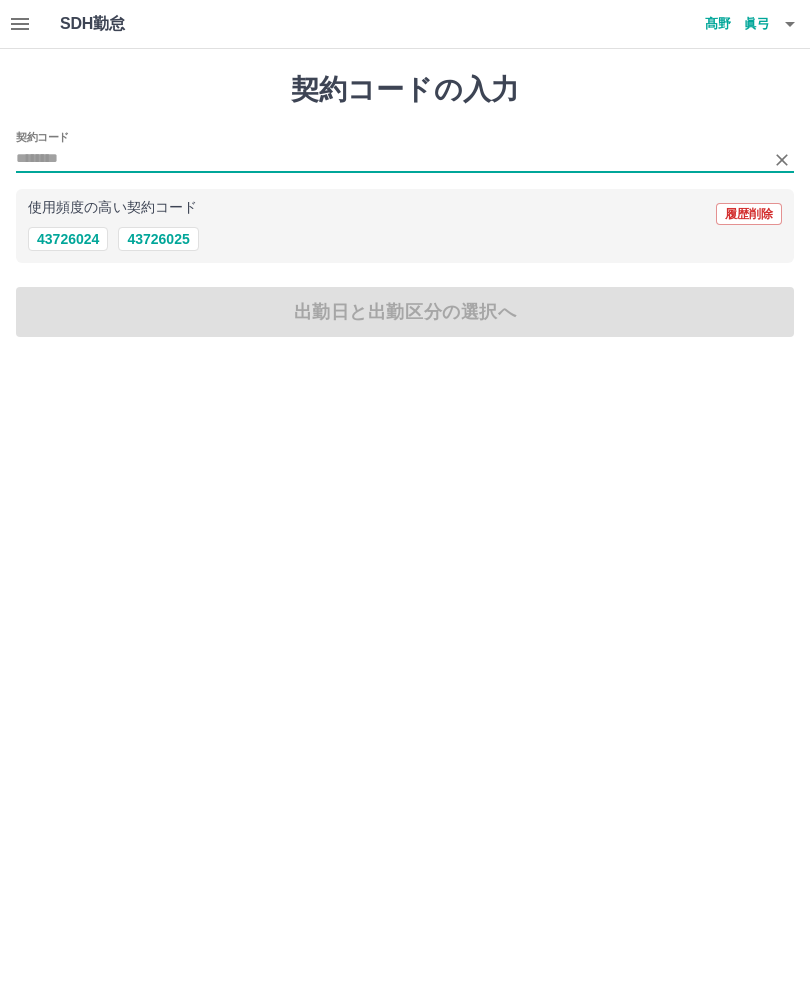 click on "43726024" at bounding box center [68, 239] 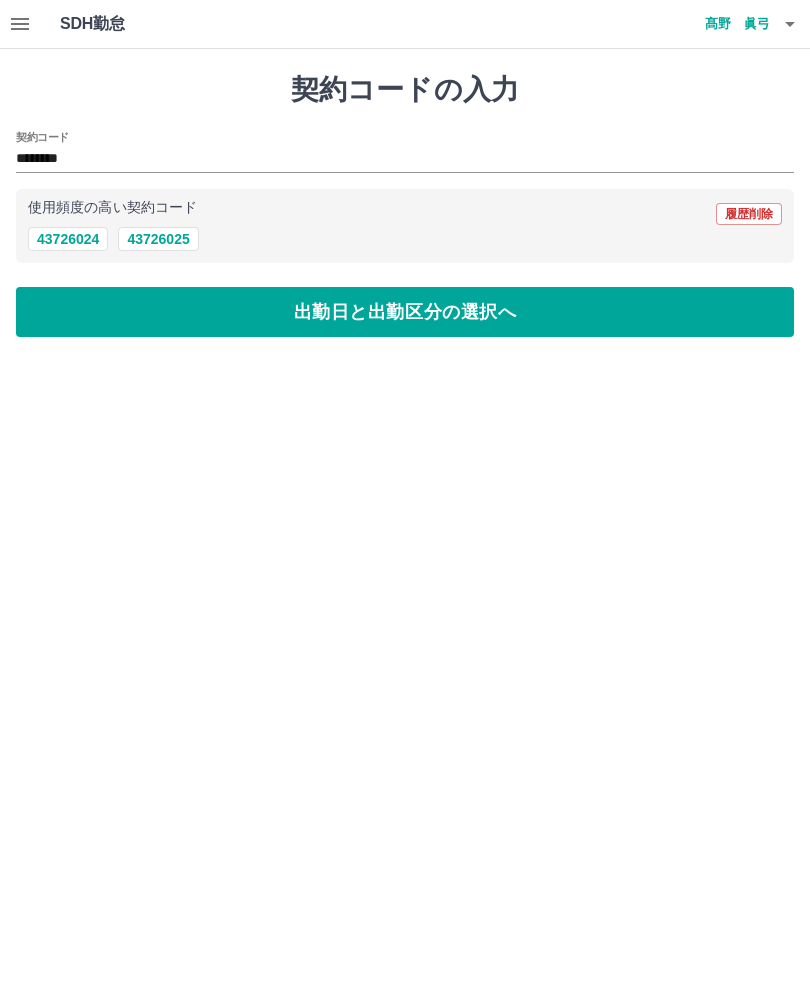 click on "出勤日と出勤区分の選択へ" at bounding box center [405, 312] 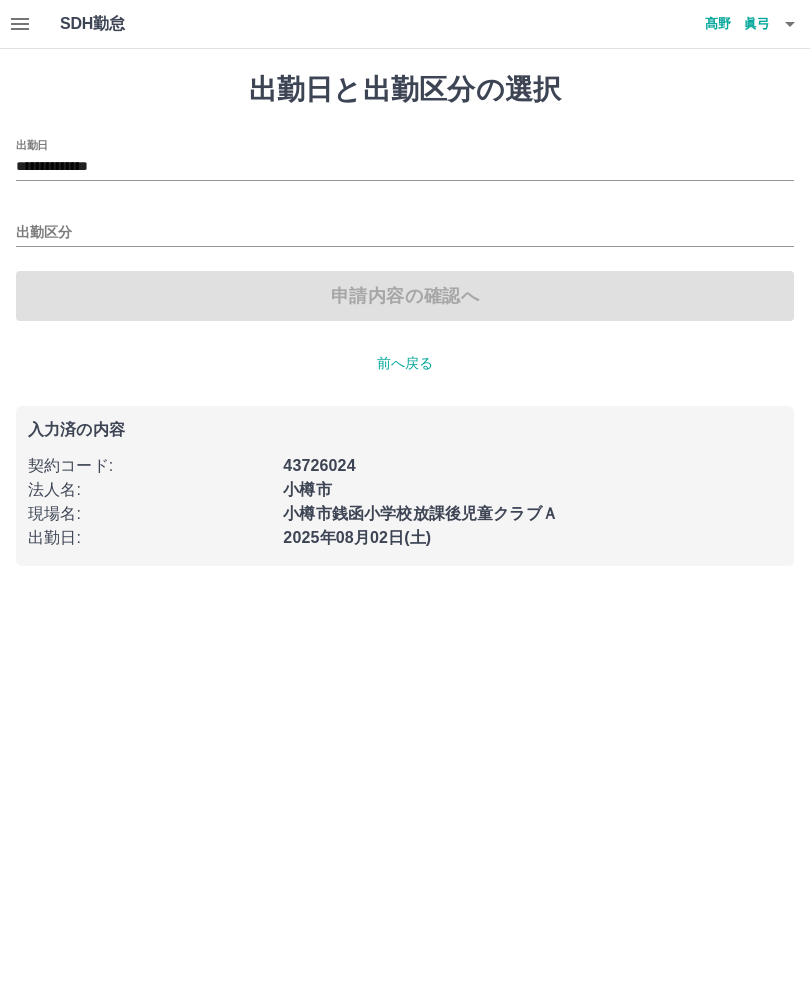 click on "出勤区分" at bounding box center (405, 226) 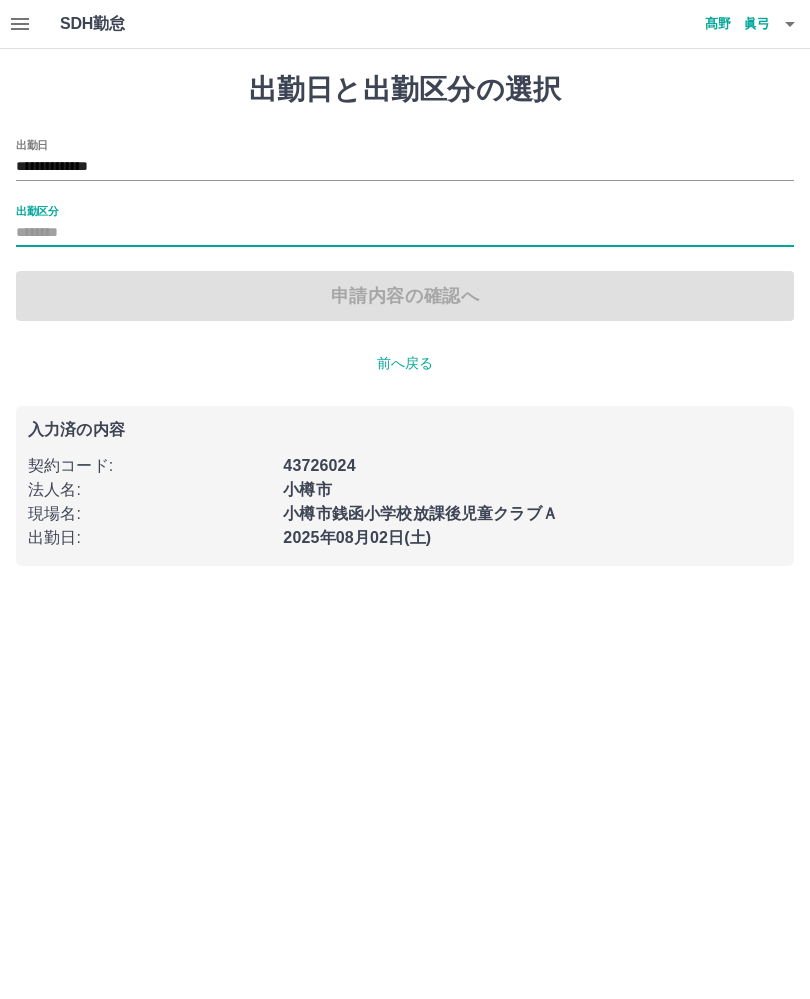 click on "出勤区分" at bounding box center (405, 233) 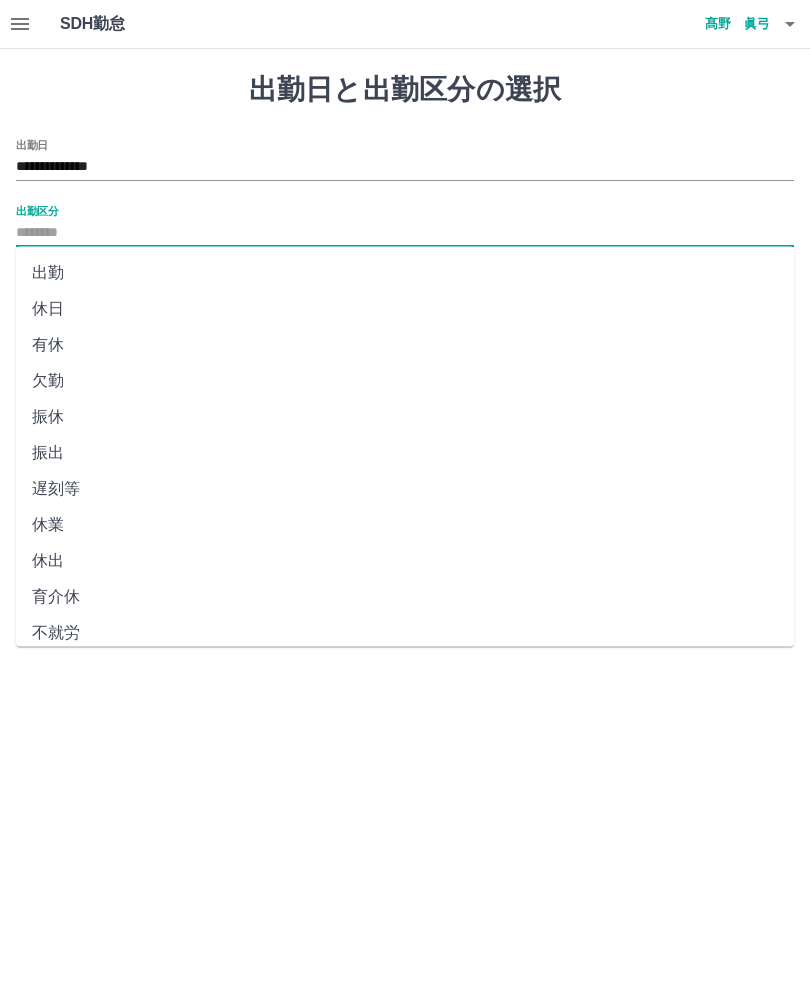 click on "出勤" at bounding box center (405, 273) 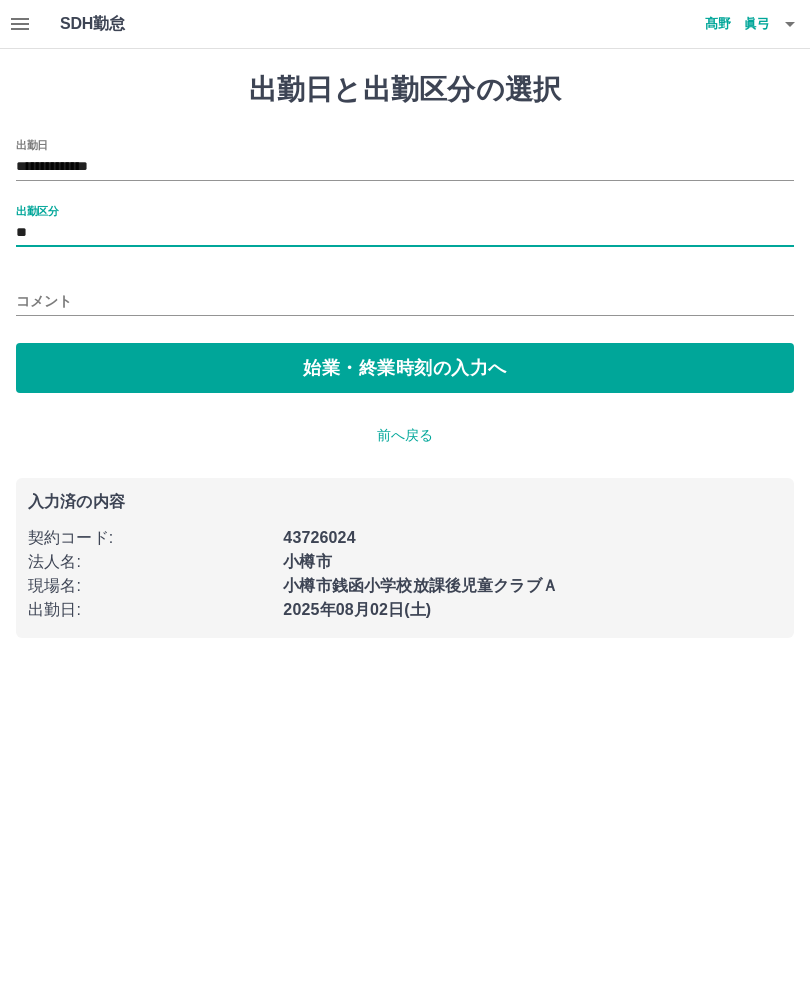 click on "始業・終業時刻の入力へ" at bounding box center (405, 368) 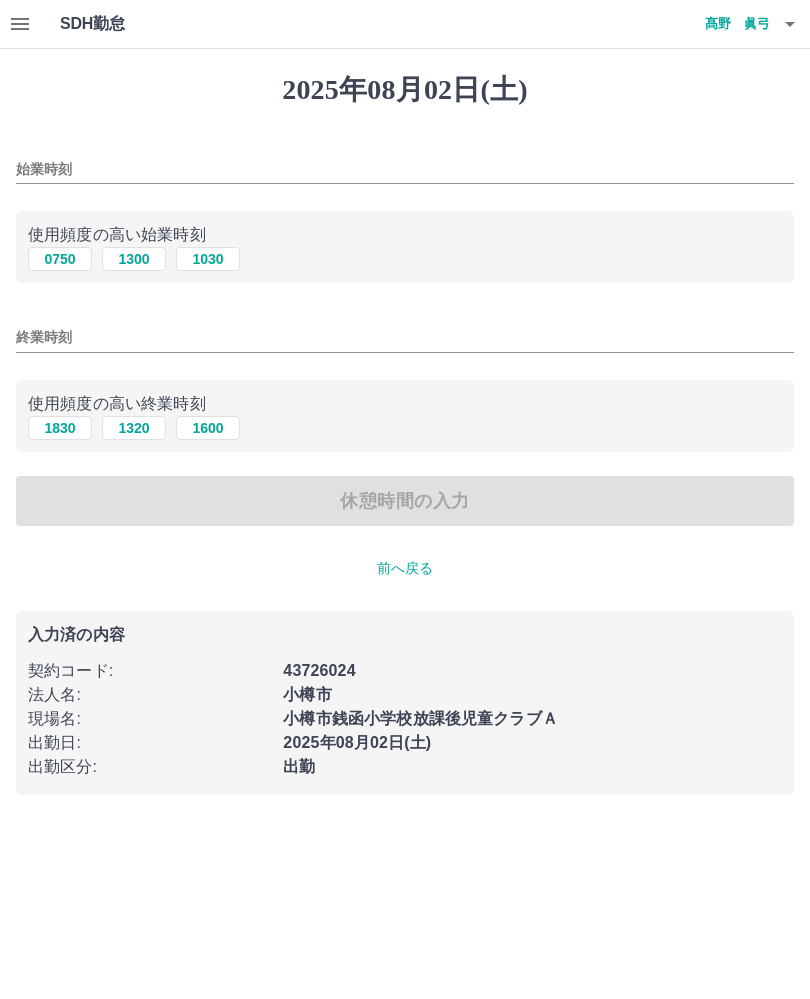 click on "1300" at bounding box center (134, 259) 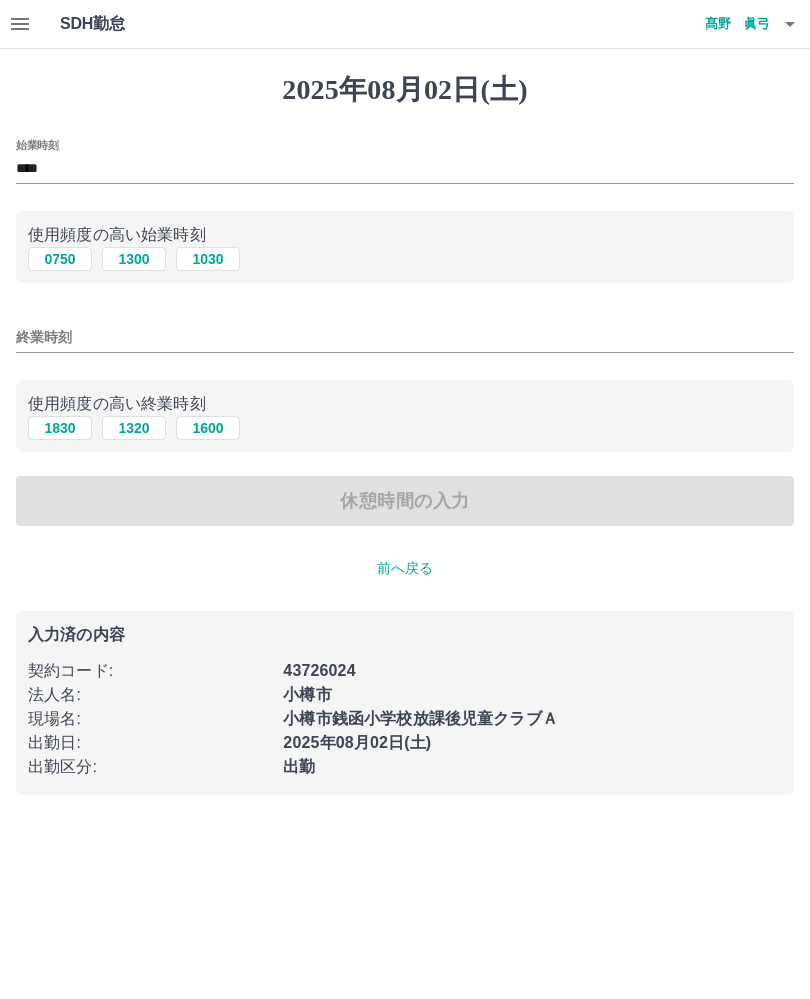 click on "1830" at bounding box center (60, 428) 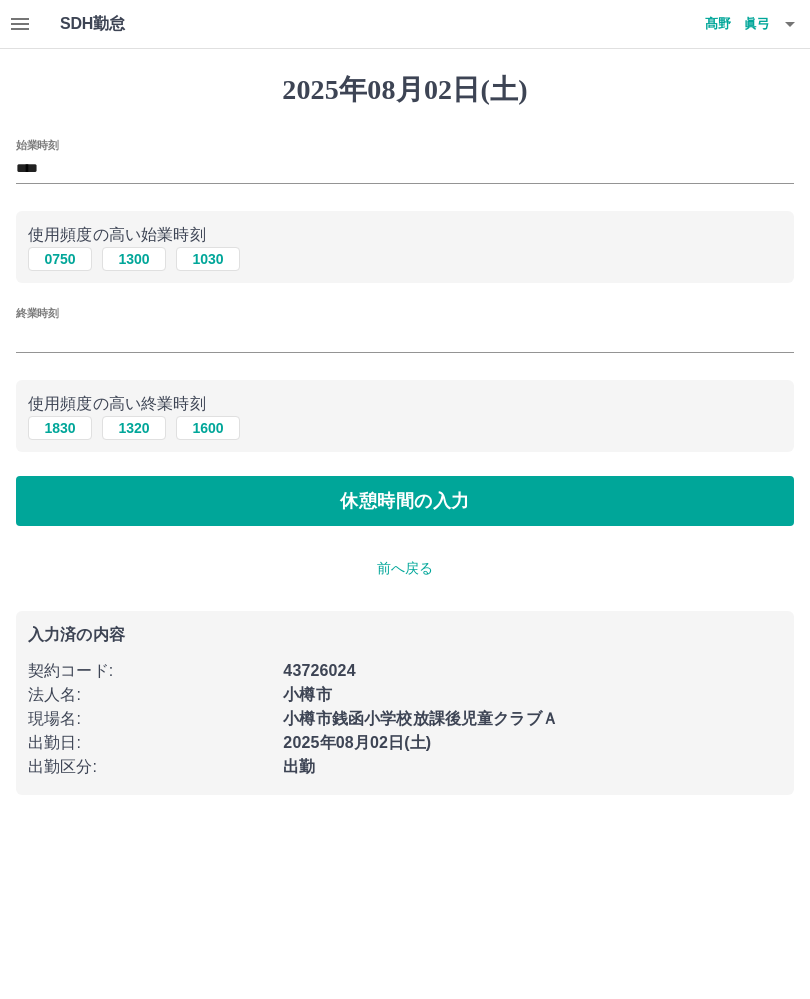 type on "****" 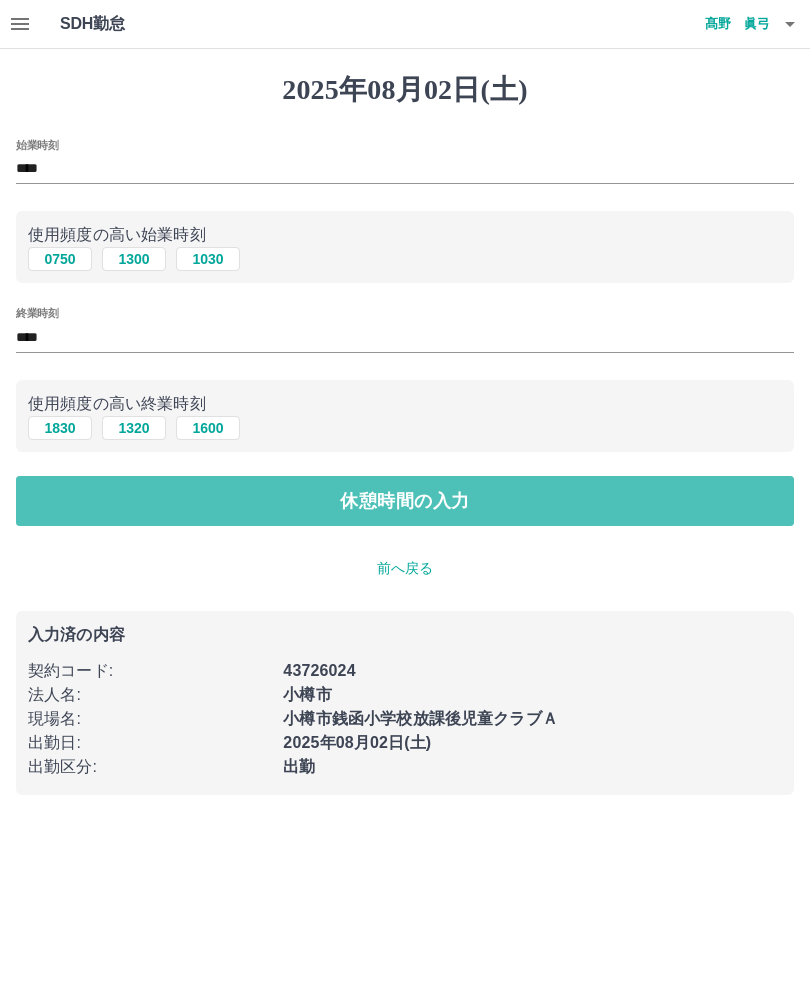 click on "休憩時間の入力" at bounding box center [405, 501] 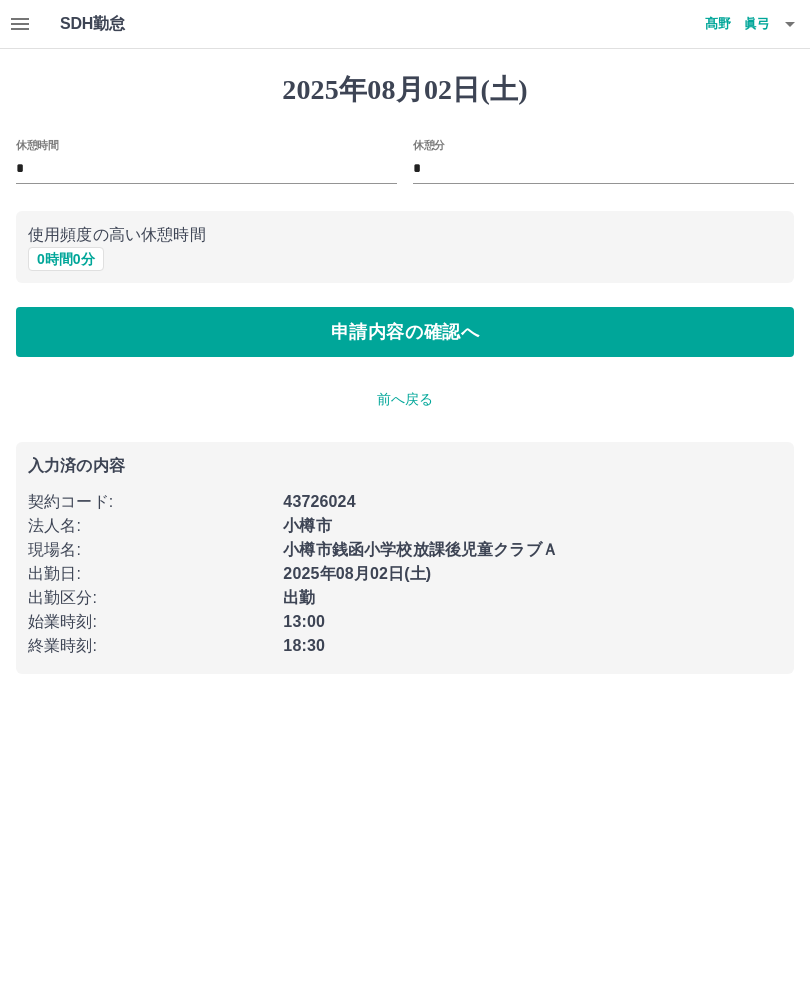 click on "申請内容の確認へ" at bounding box center (405, 332) 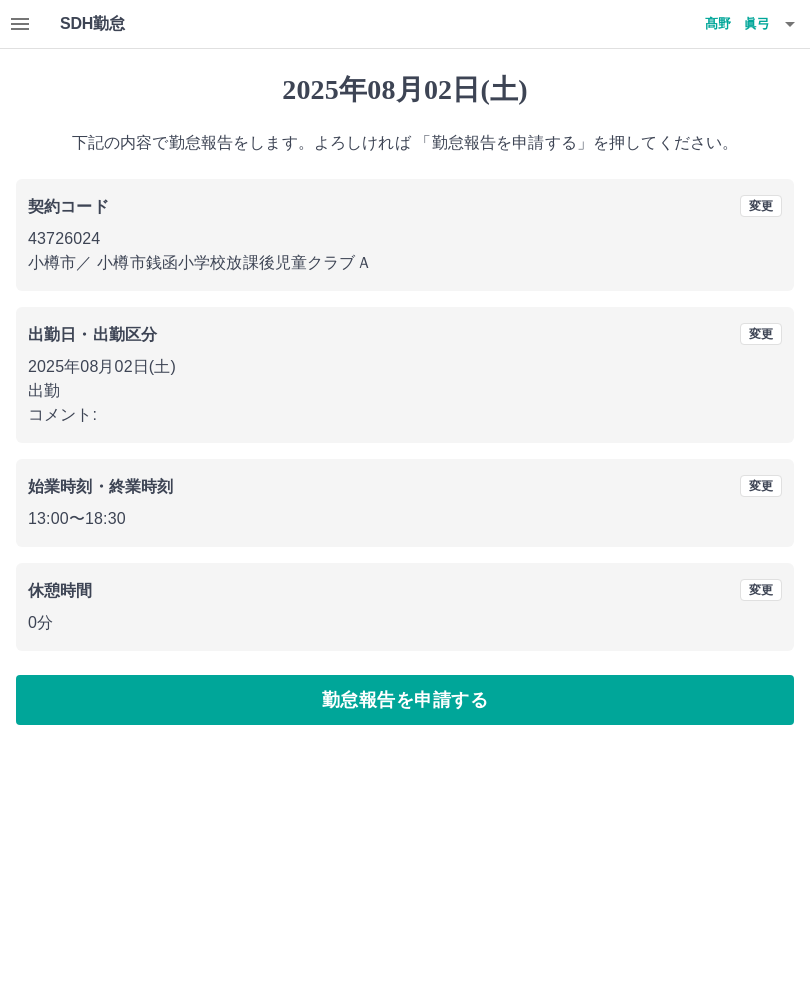 click on "勤怠報告を申請する" at bounding box center (405, 700) 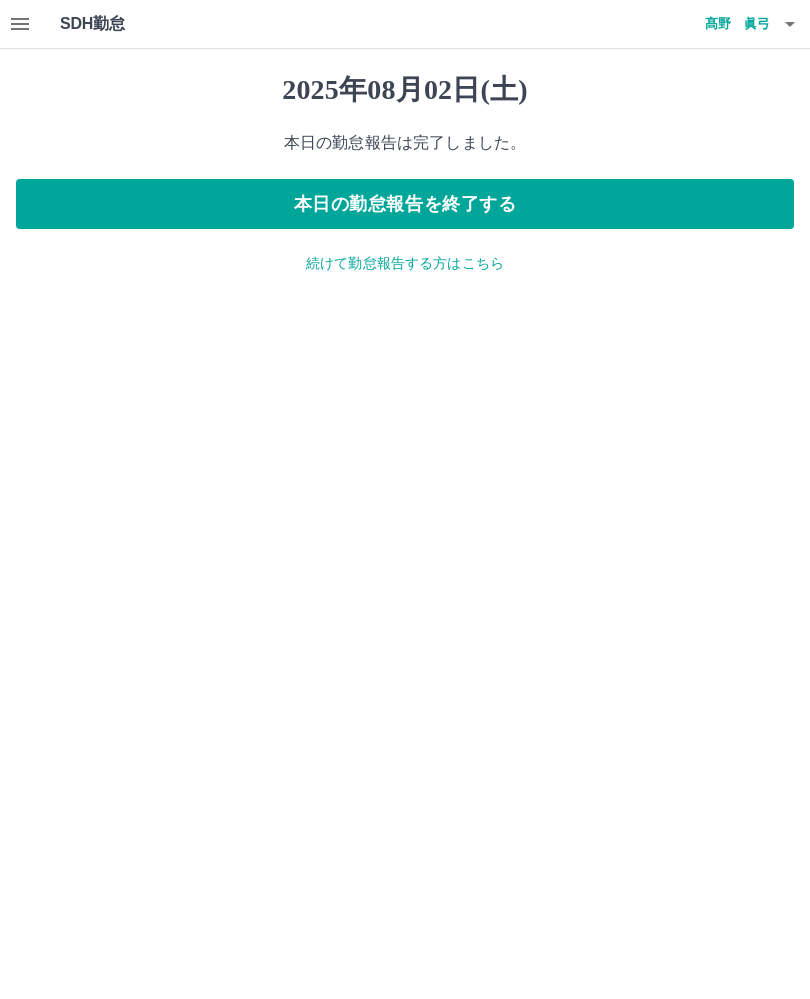 click 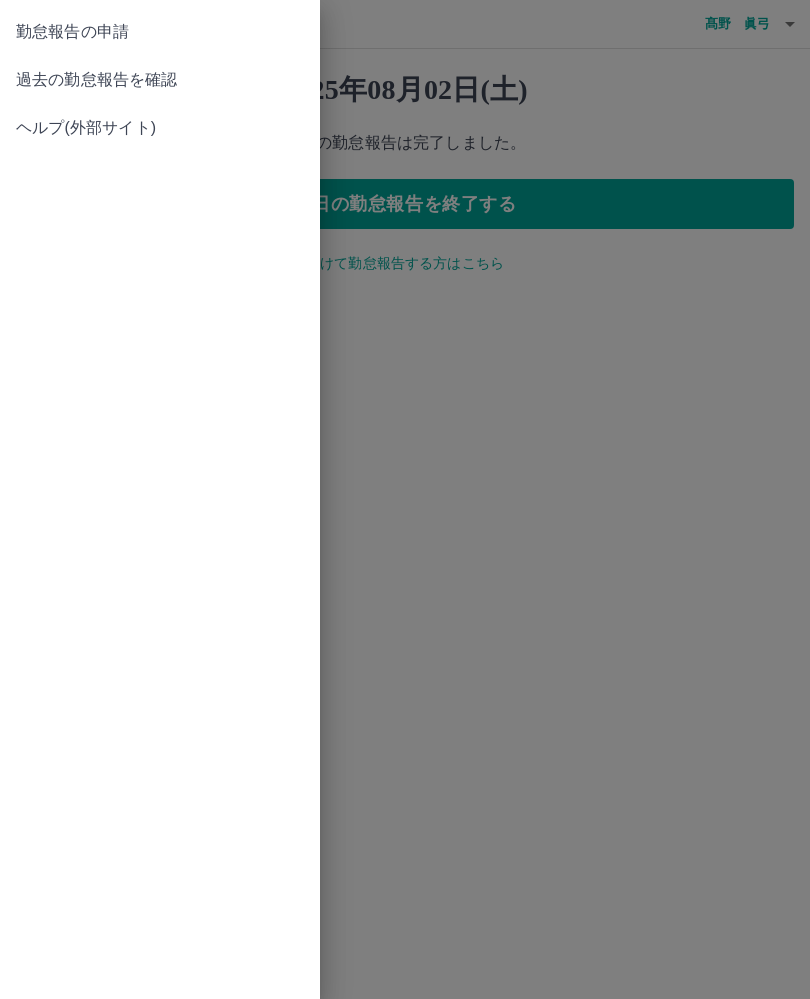 click at bounding box center (405, 499) 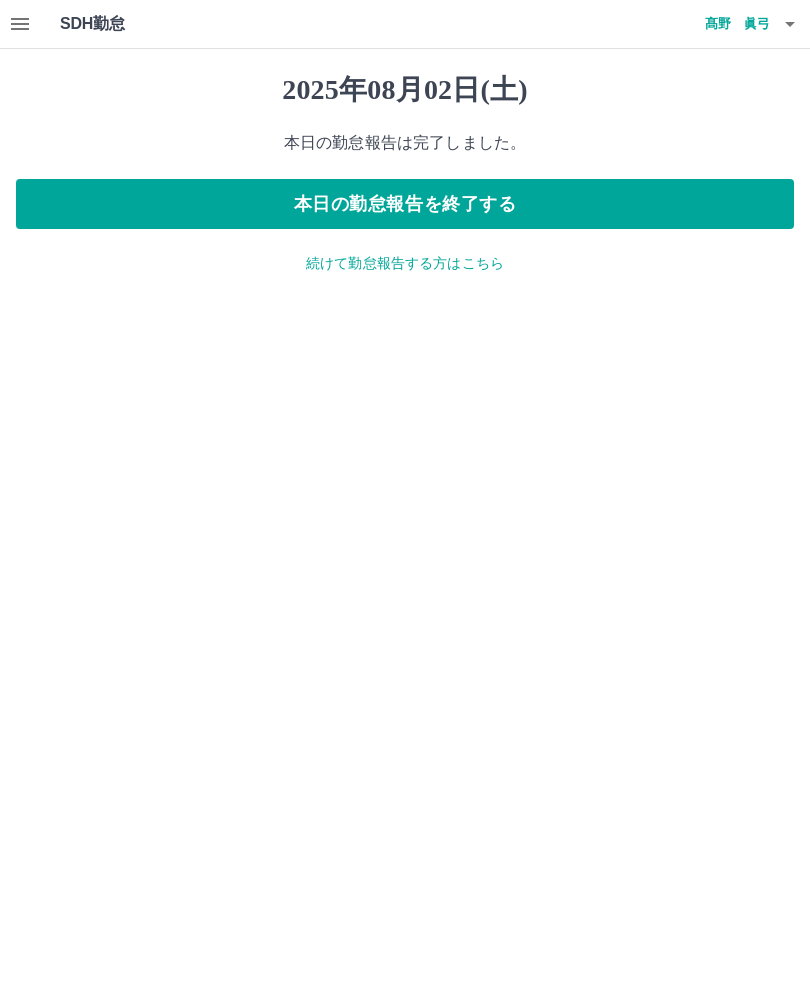 click on "続けて勤怠報告する方はこちら" at bounding box center (405, 263) 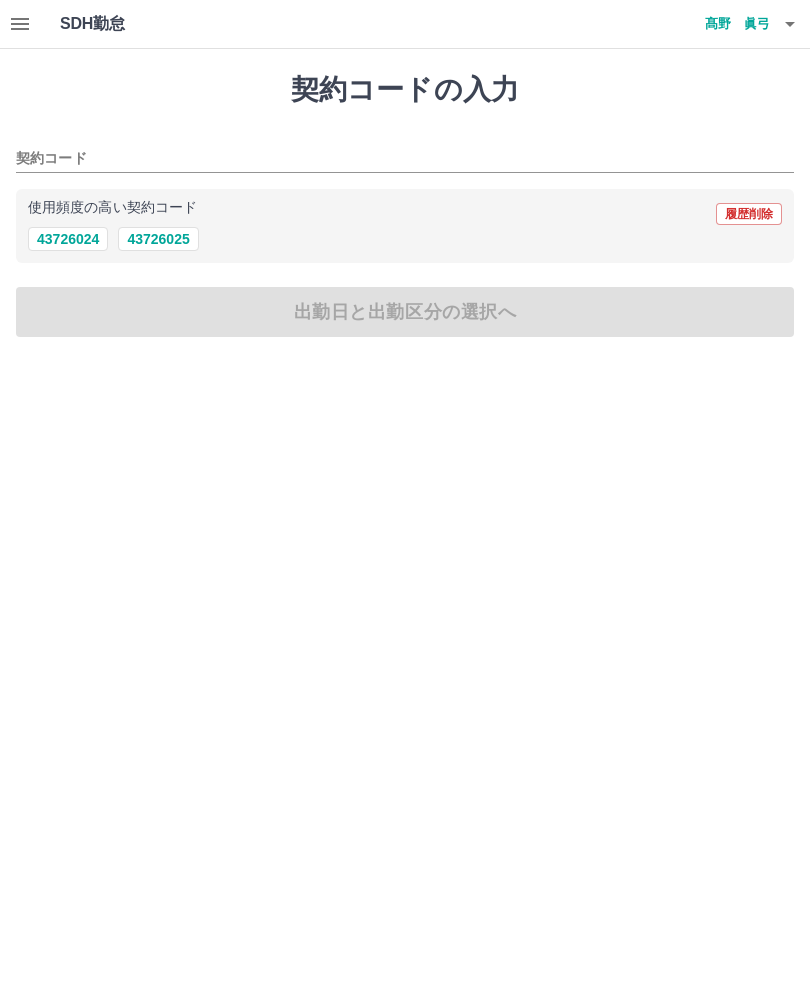 click on "43726024" at bounding box center (68, 239) 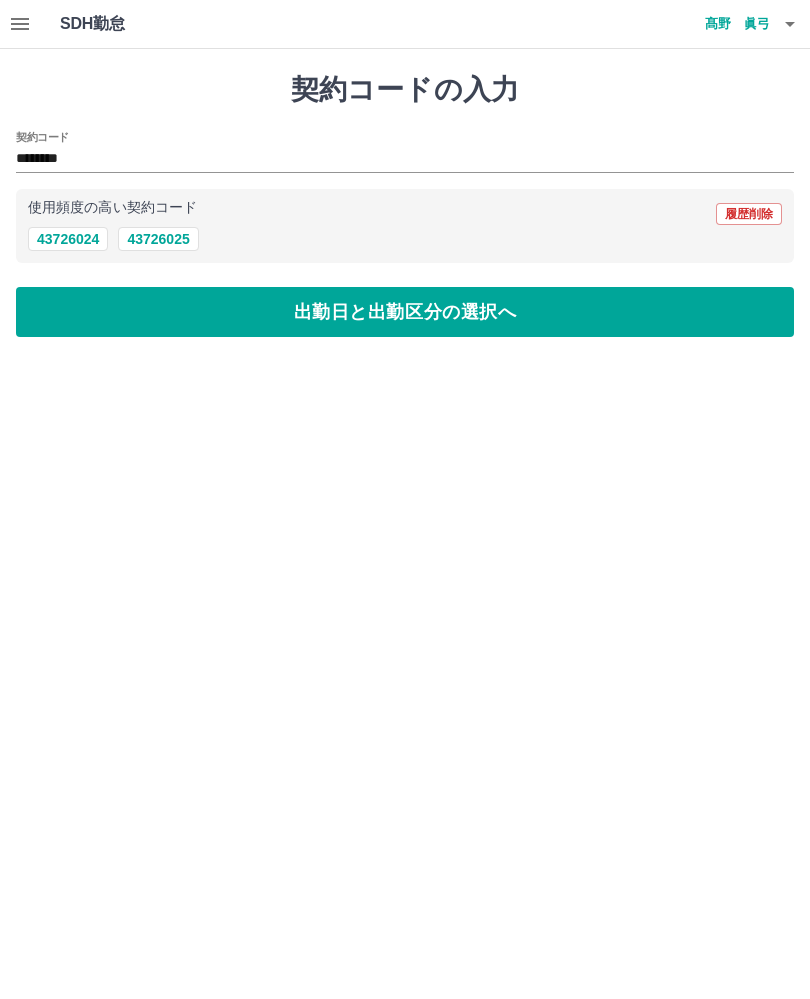 click on "出勤日と出勤区分の選択へ" at bounding box center [405, 312] 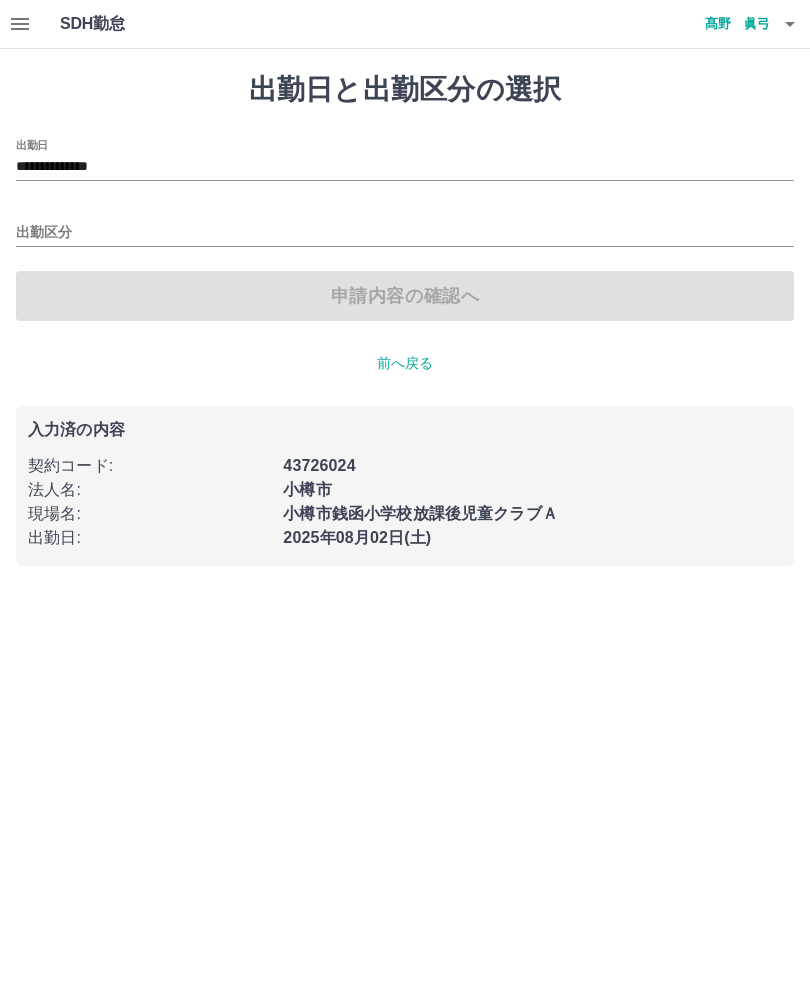 click on "**********" at bounding box center [405, 167] 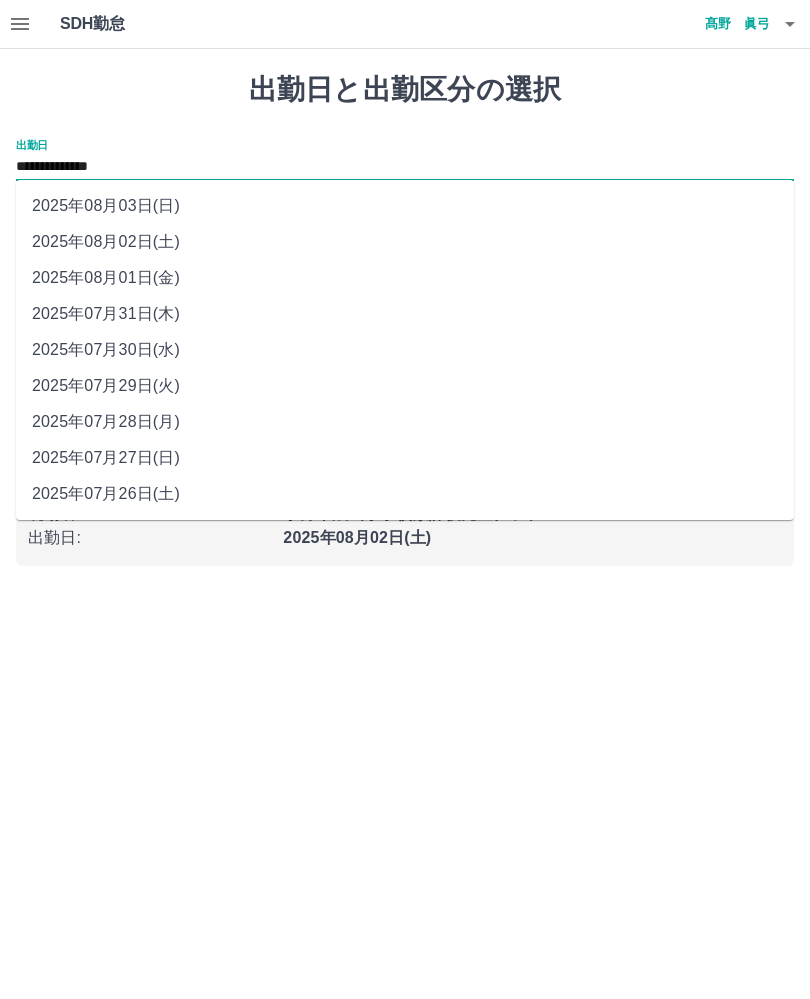 click on "2025年08月01日(金)" at bounding box center [405, 278] 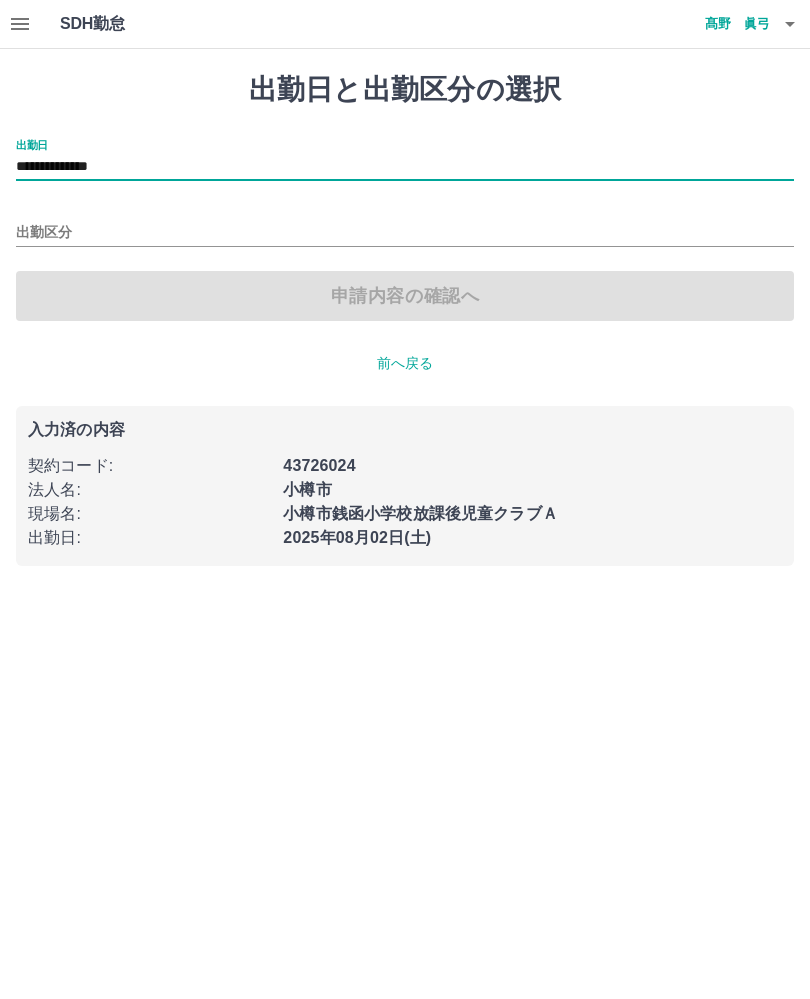 type on "**********" 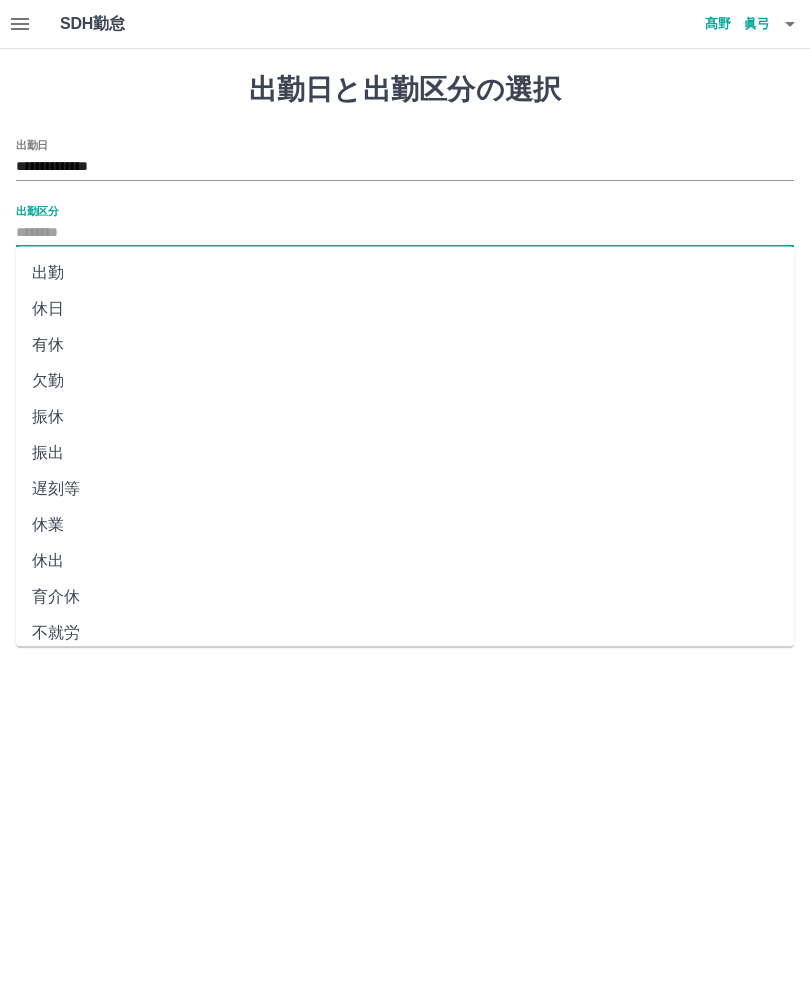 click on "休日" at bounding box center (405, 309) 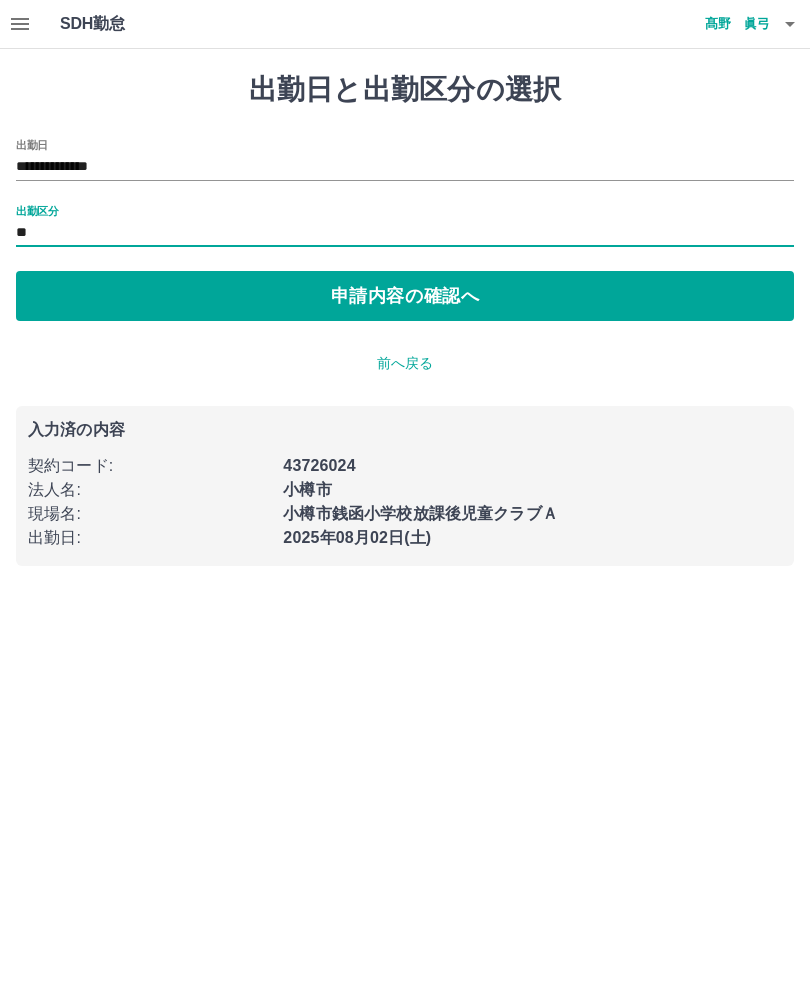 click on "出勤区分 **" at bounding box center [405, 226] 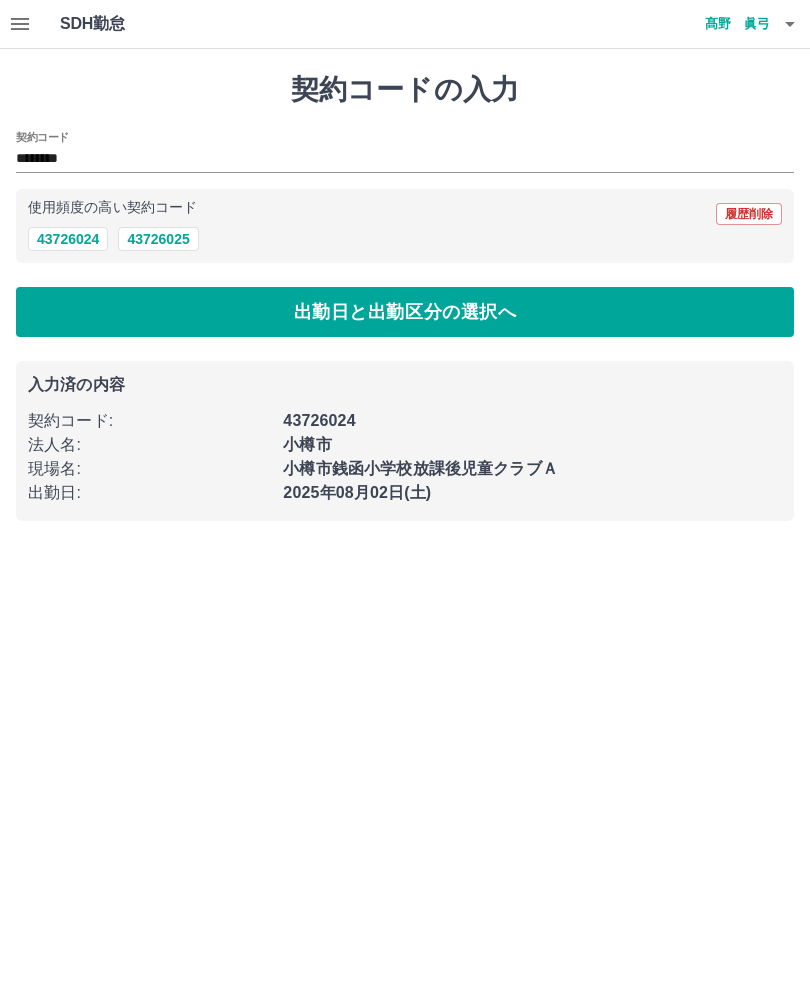 click on "43726025" at bounding box center [158, 239] 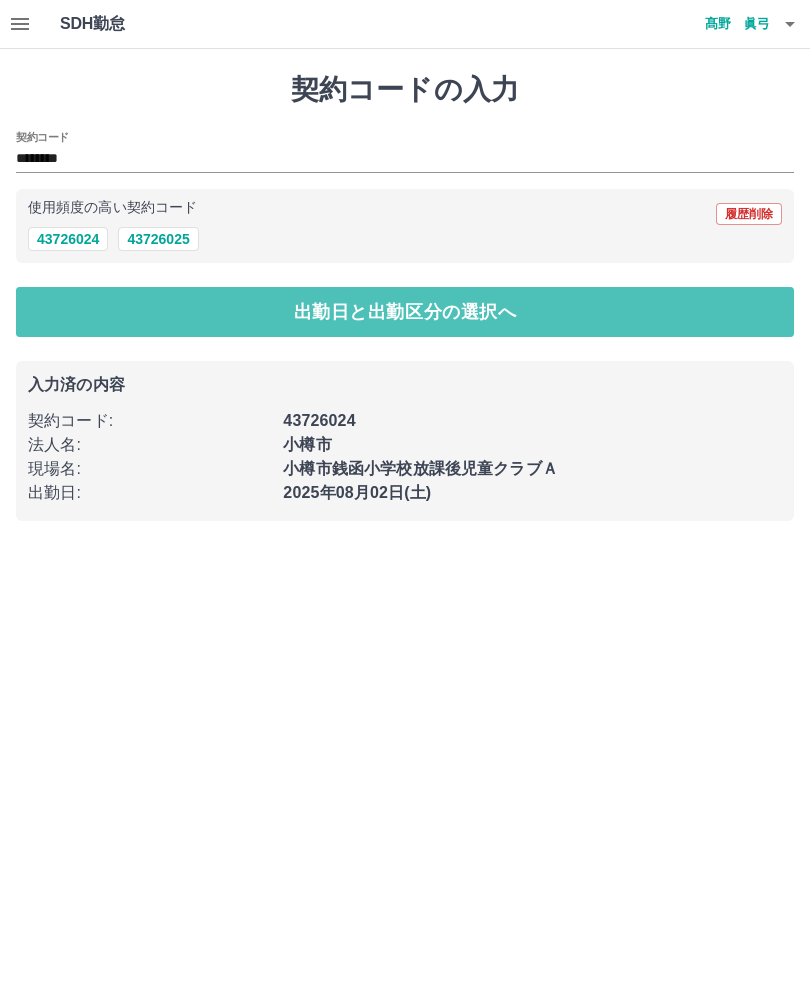 click on "出勤日と出勤区分の選択へ" at bounding box center [405, 312] 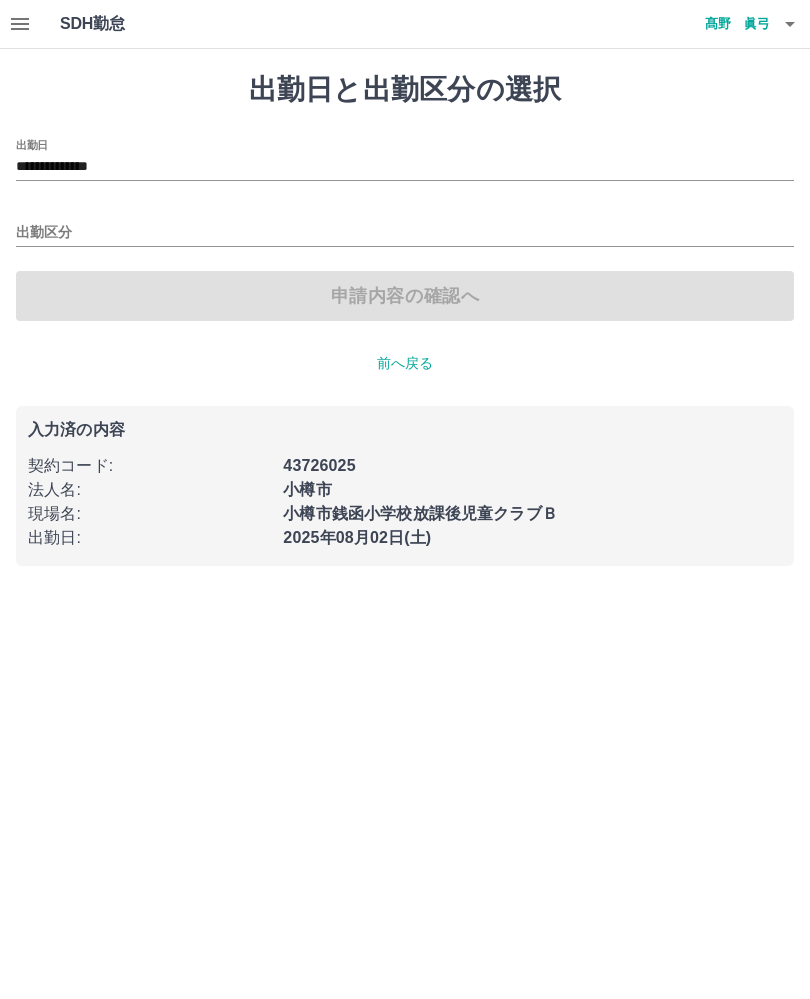 click on "**********" at bounding box center [405, 167] 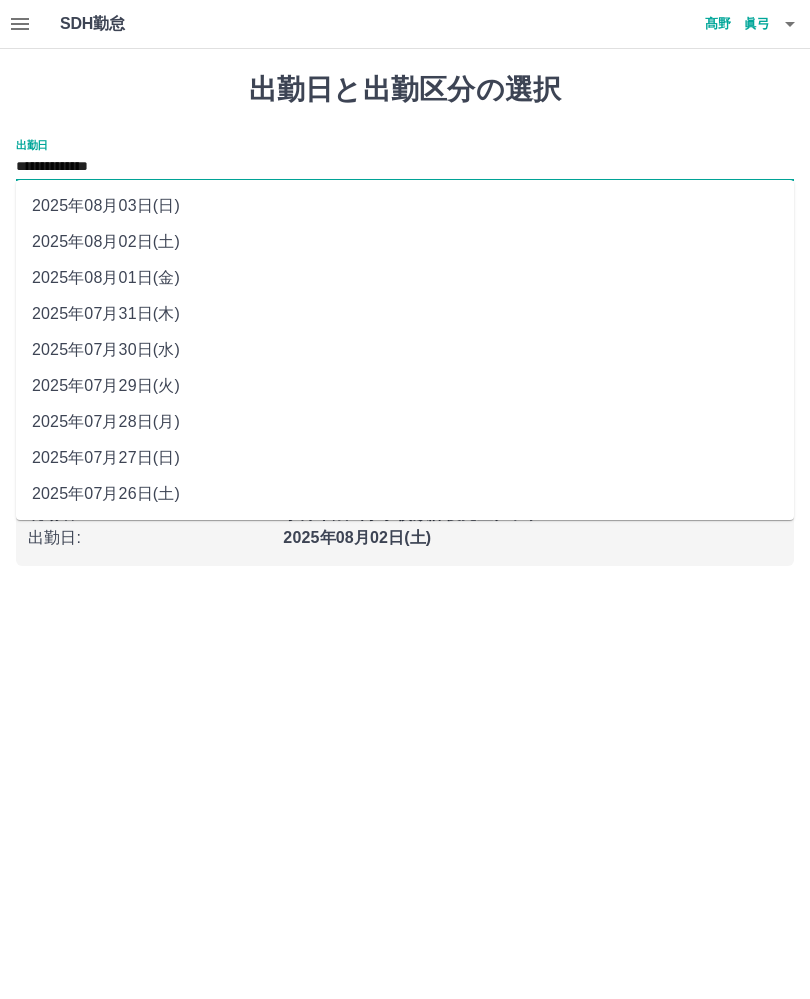 click on "2025年08月01日(金)" at bounding box center (405, 278) 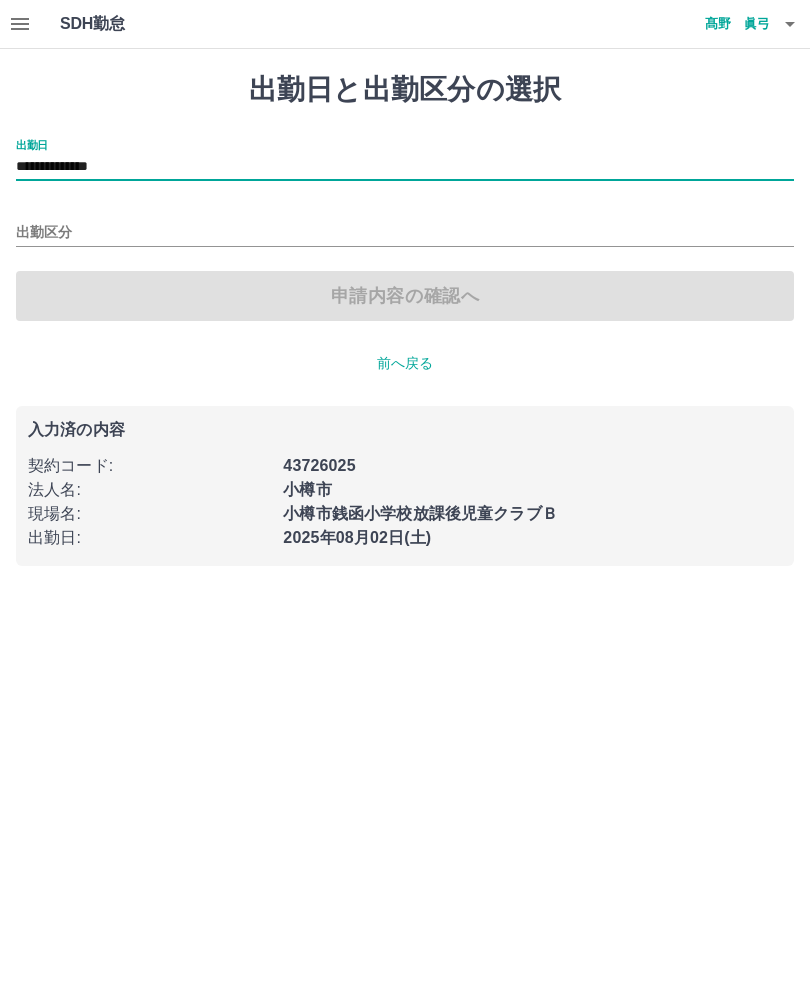 click on "出勤区分" at bounding box center [405, 233] 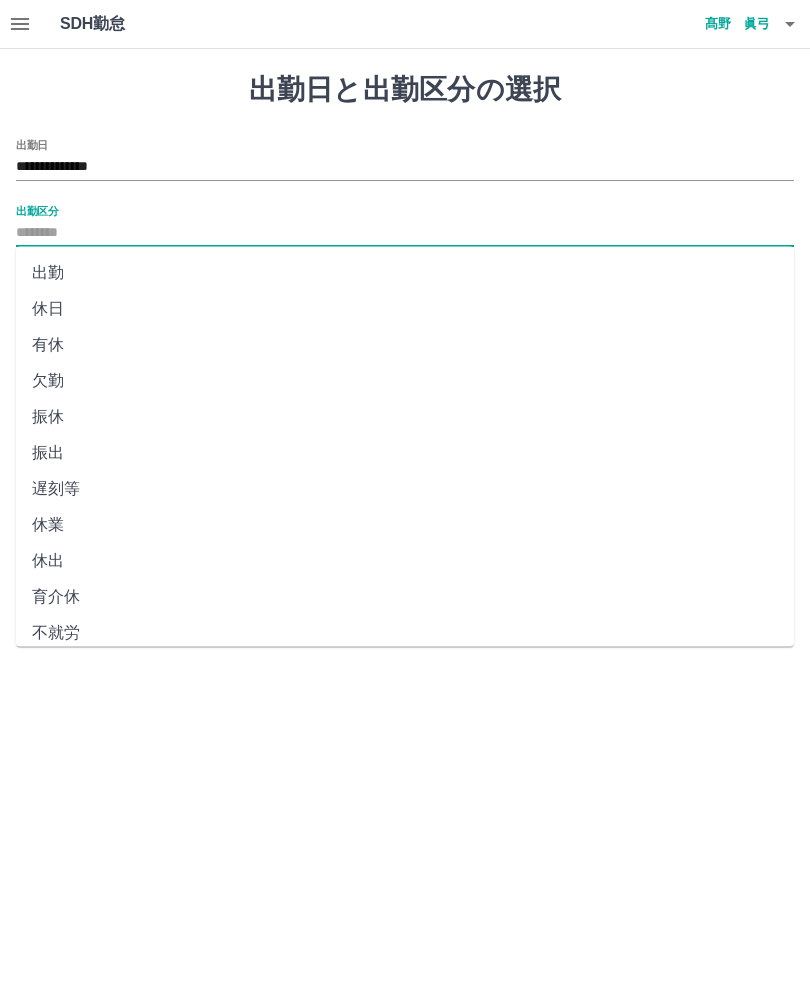 click on "休日" at bounding box center [405, 309] 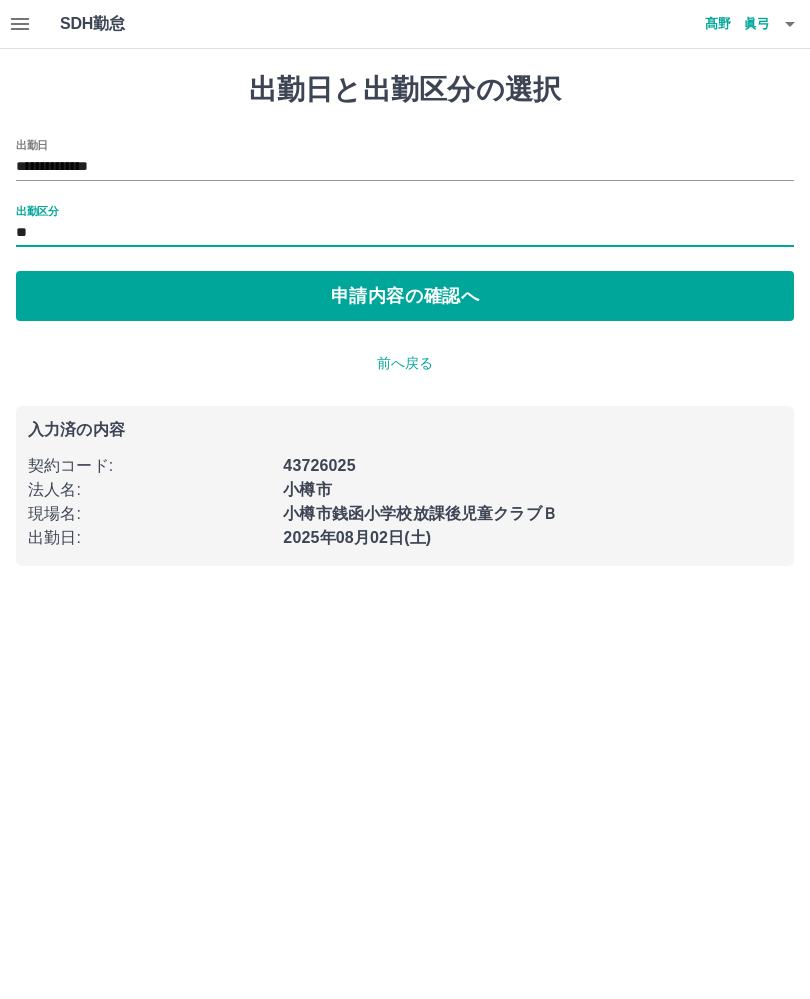 click on "申請内容の確認へ" at bounding box center [405, 296] 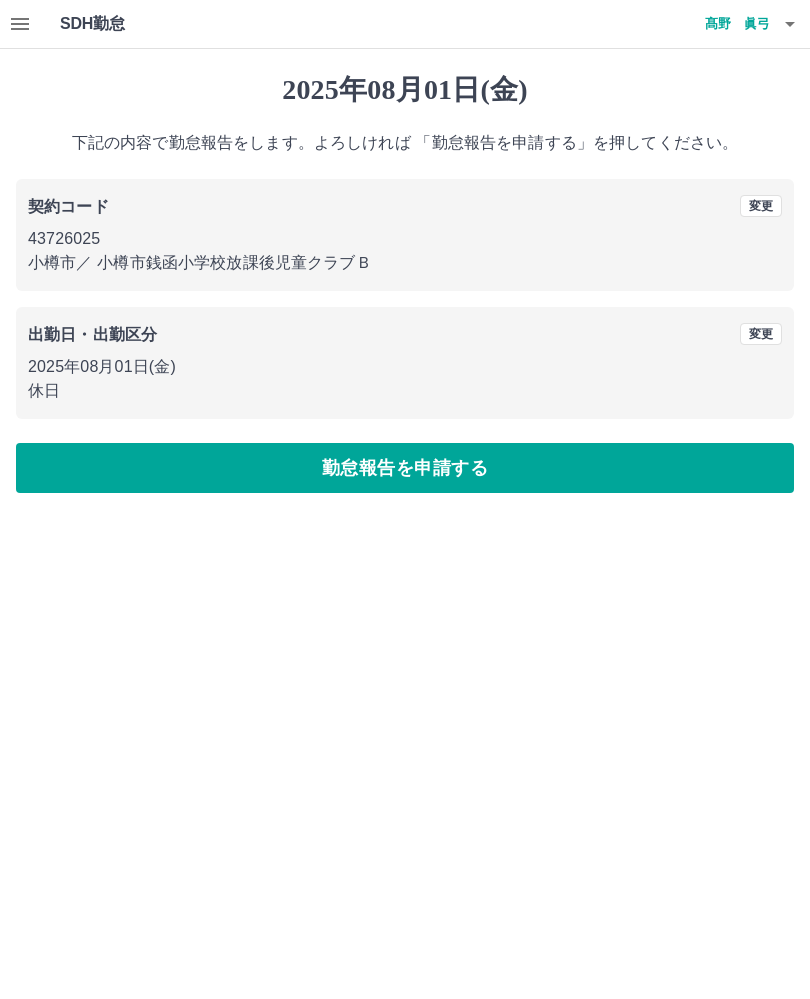 click on "勤怠報告を申請する" at bounding box center (405, 468) 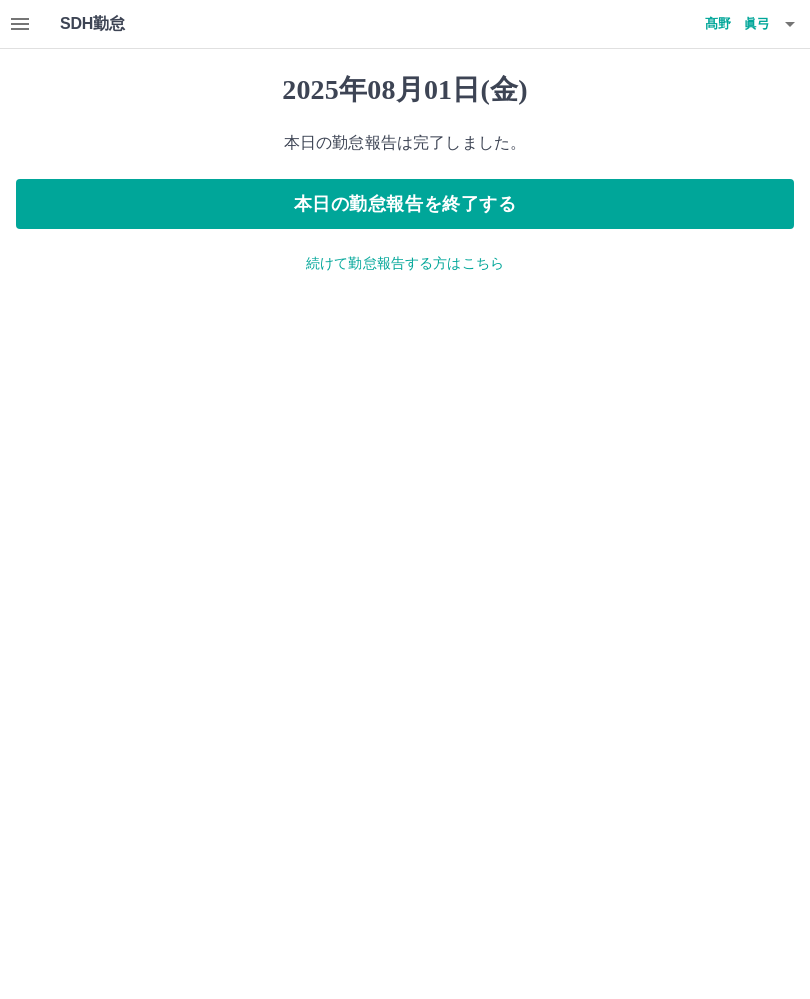 click on "本日の勤怠報告を終了する" at bounding box center (405, 204) 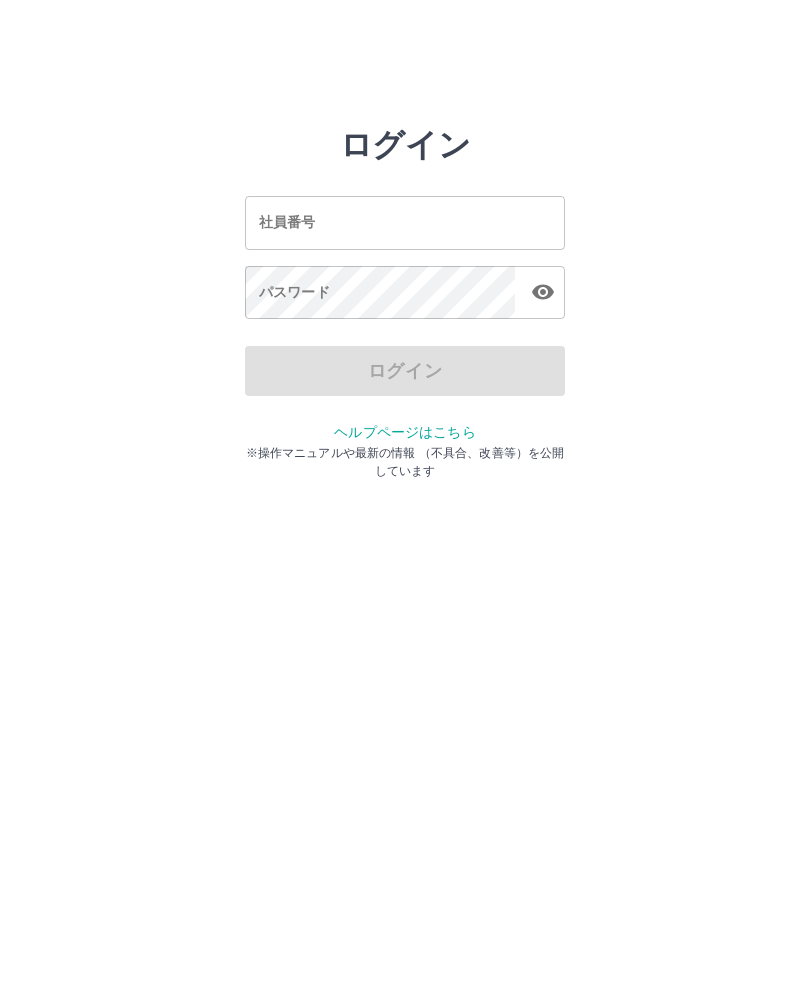 scroll, scrollTop: 0, scrollLeft: 0, axis: both 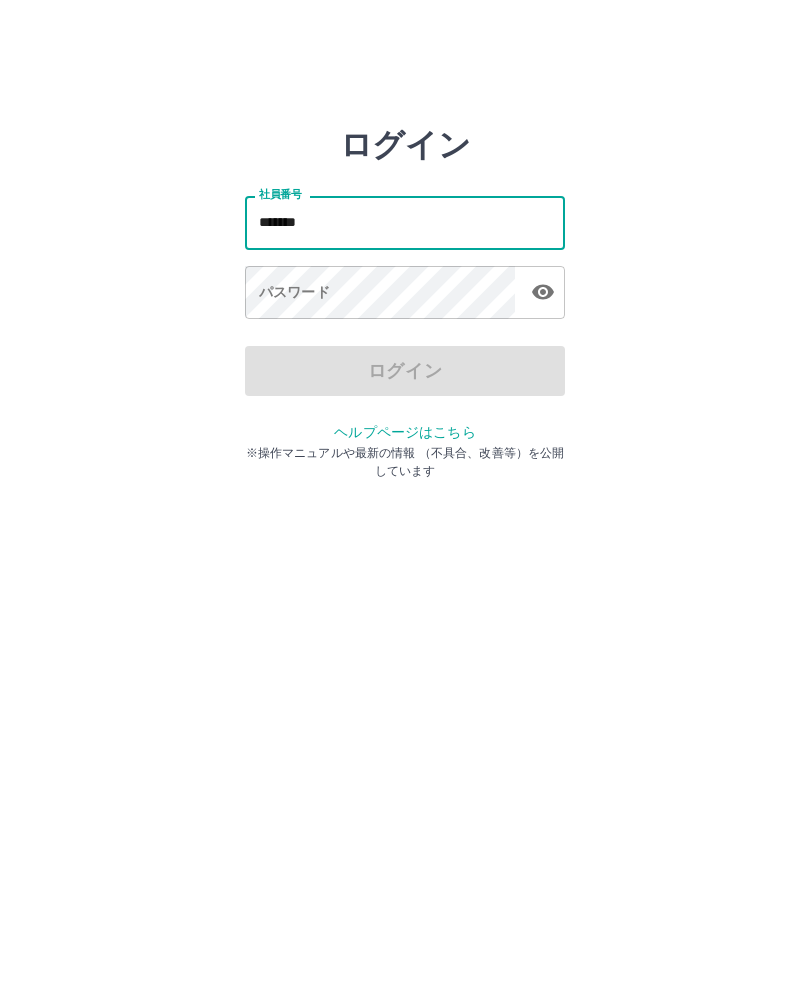 type on "*******" 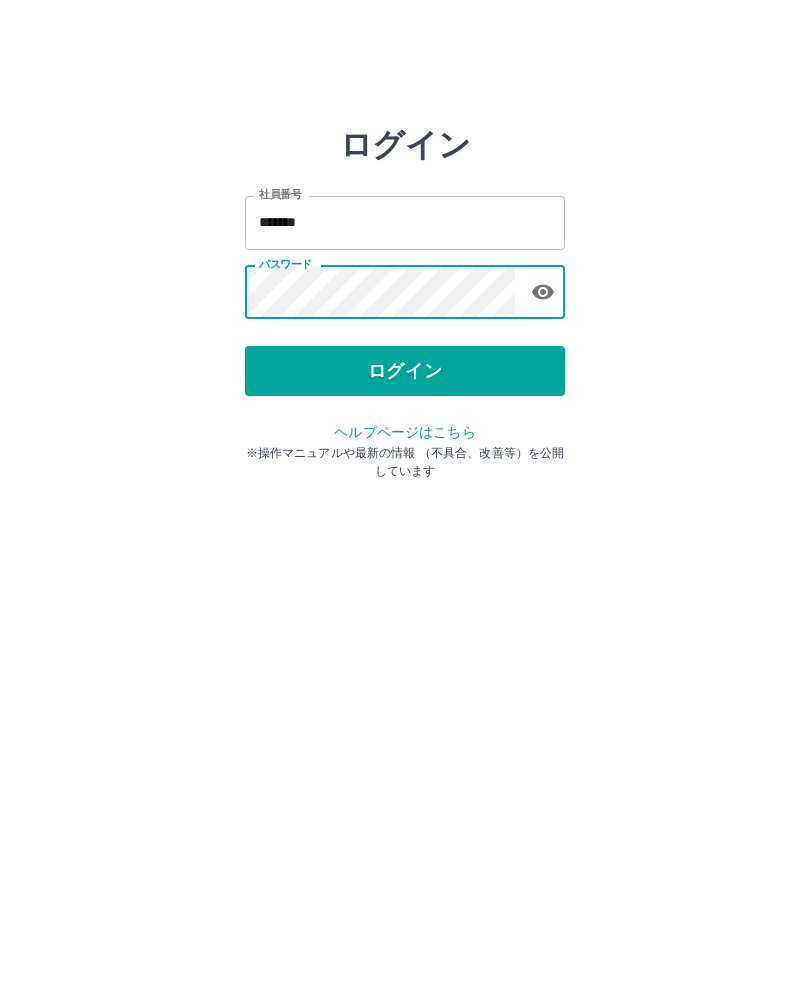 click on "ログイン" at bounding box center [405, 371] 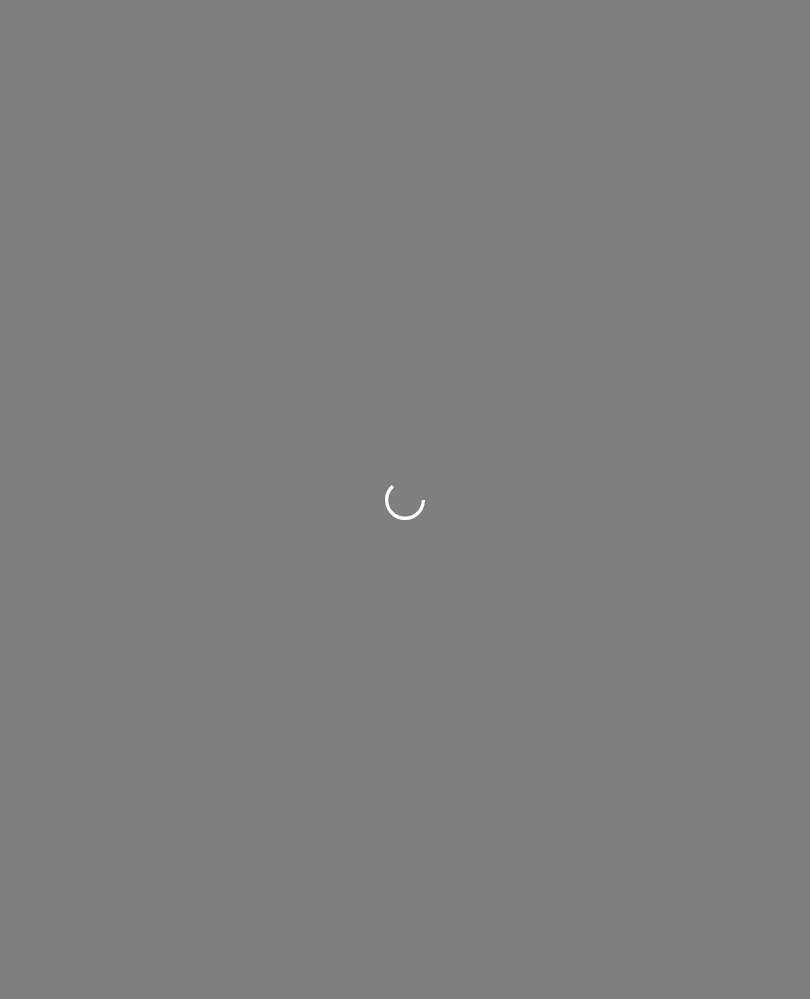 scroll, scrollTop: 0, scrollLeft: 0, axis: both 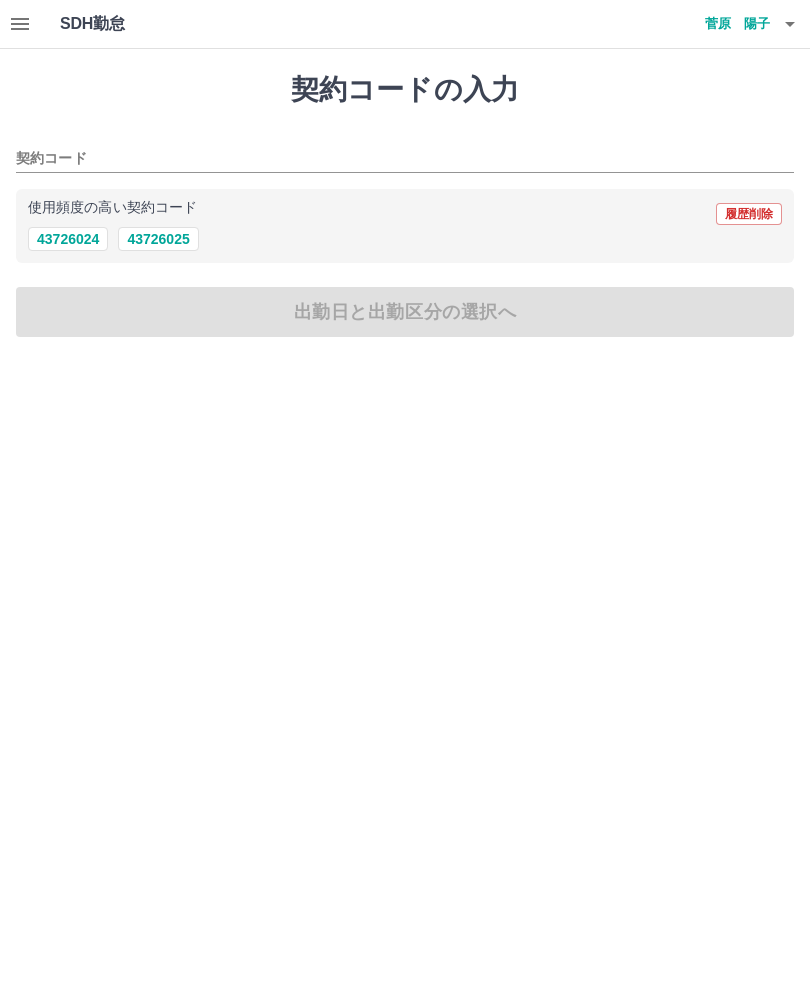 click on "43726024" at bounding box center [68, 239] 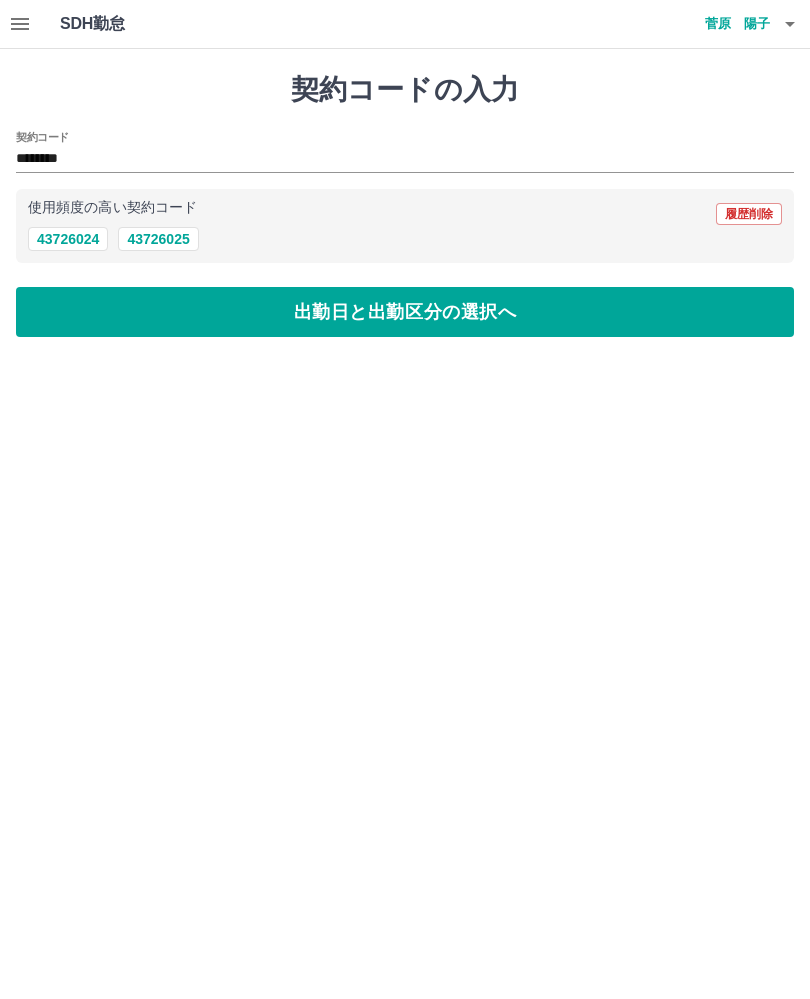 type on "********" 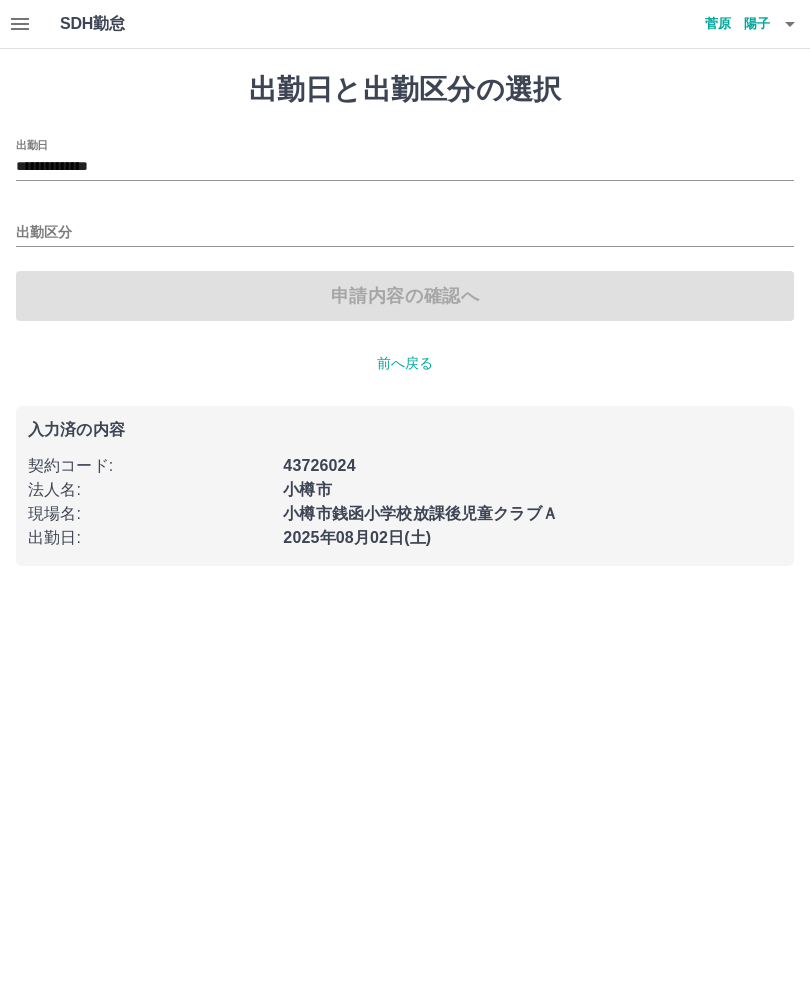 click on "出勤区分" at bounding box center [405, 233] 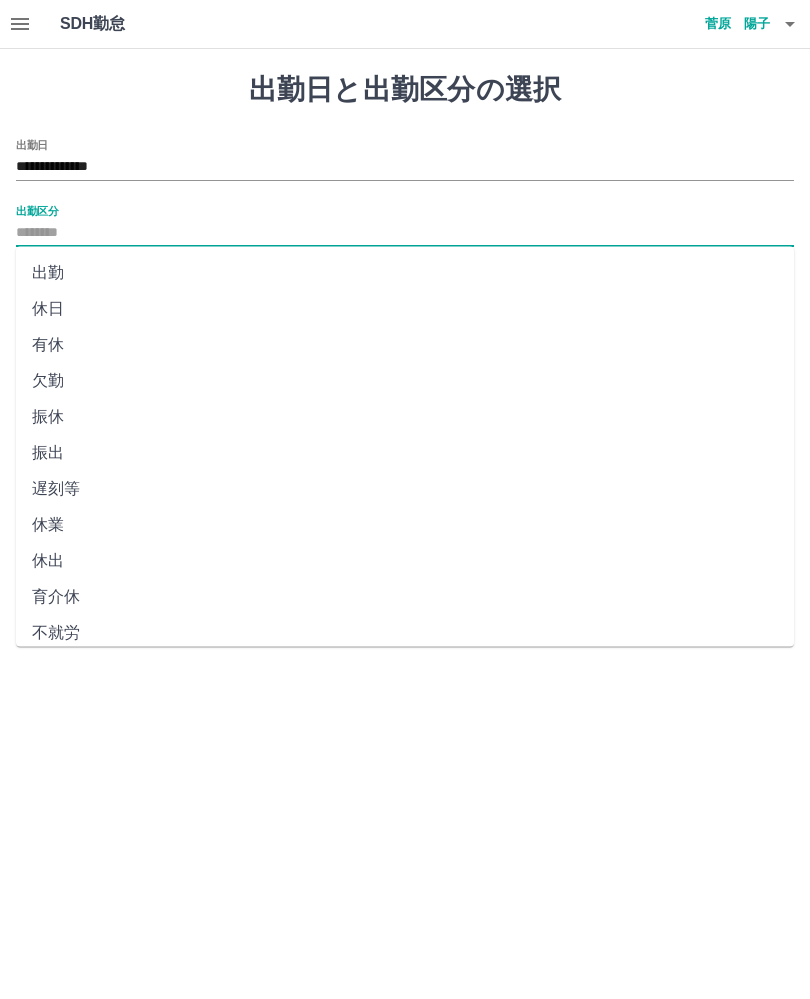 click on "出勤" at bounding box center (405, 273) 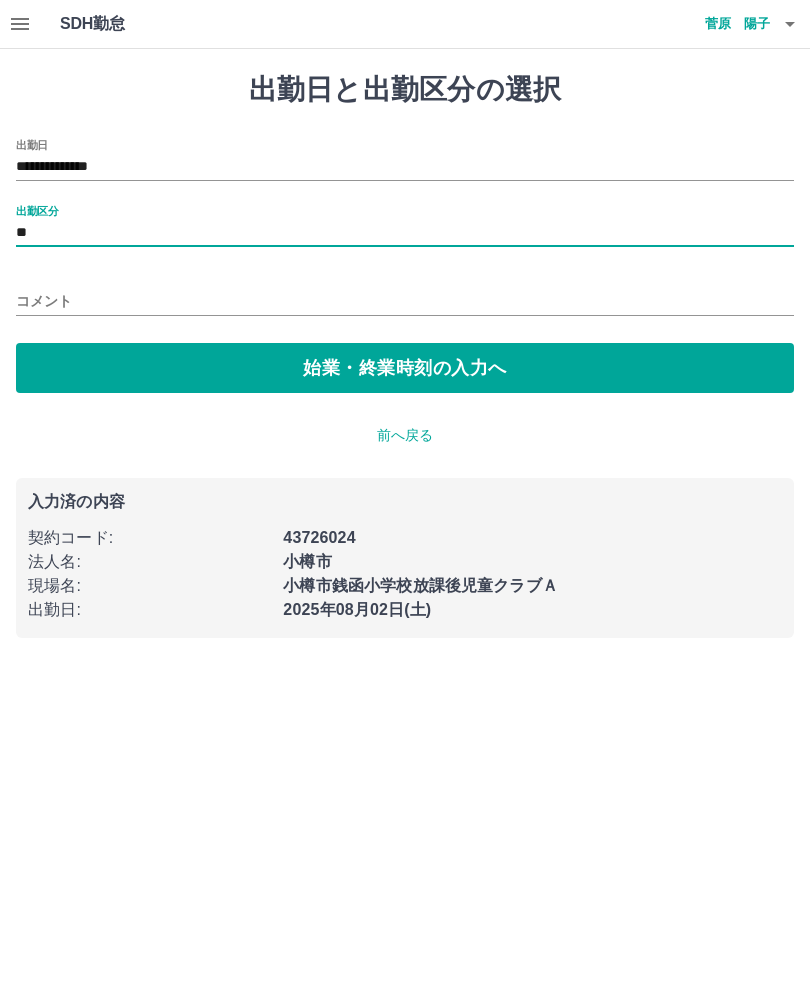click on "始業・終業時刻の入力へ" at bounding box center (405, 368) 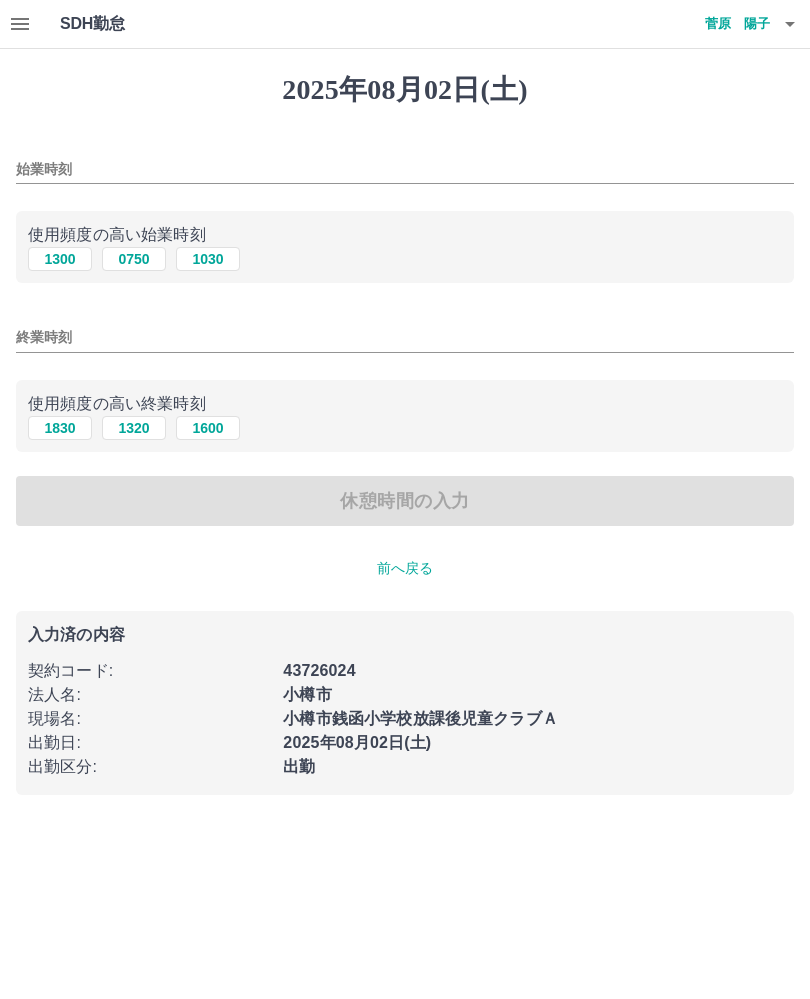click on "1300" at bounding box center (60, 259) 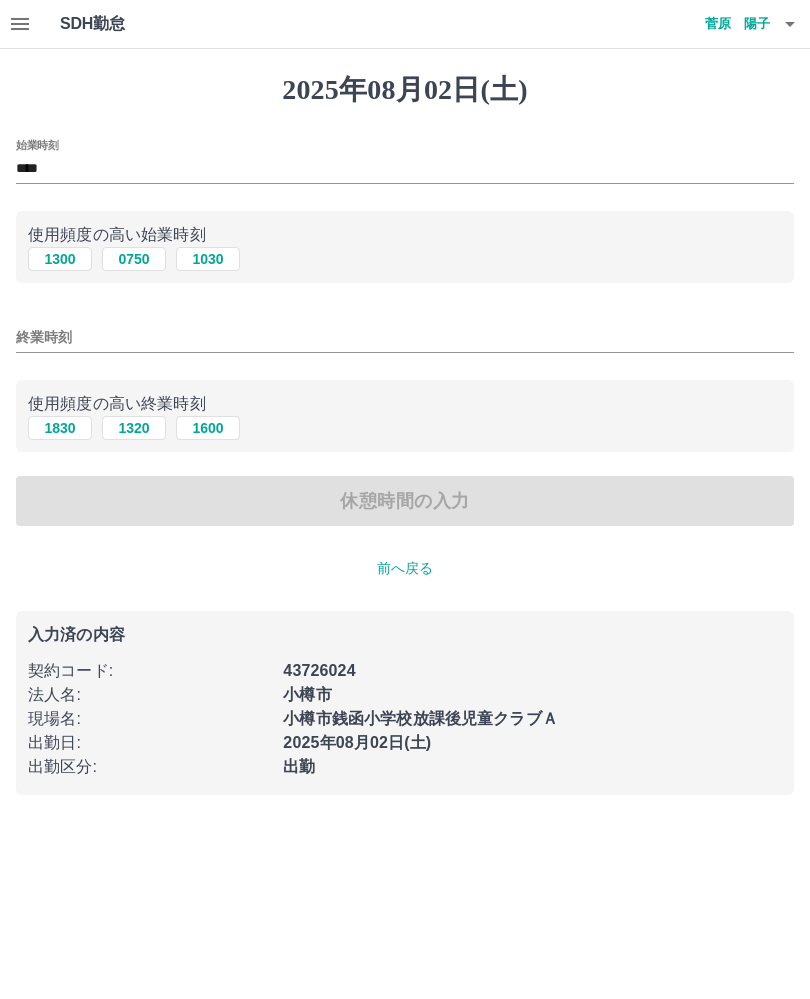 click on "終業時刻" at bounding box center (405, 337) 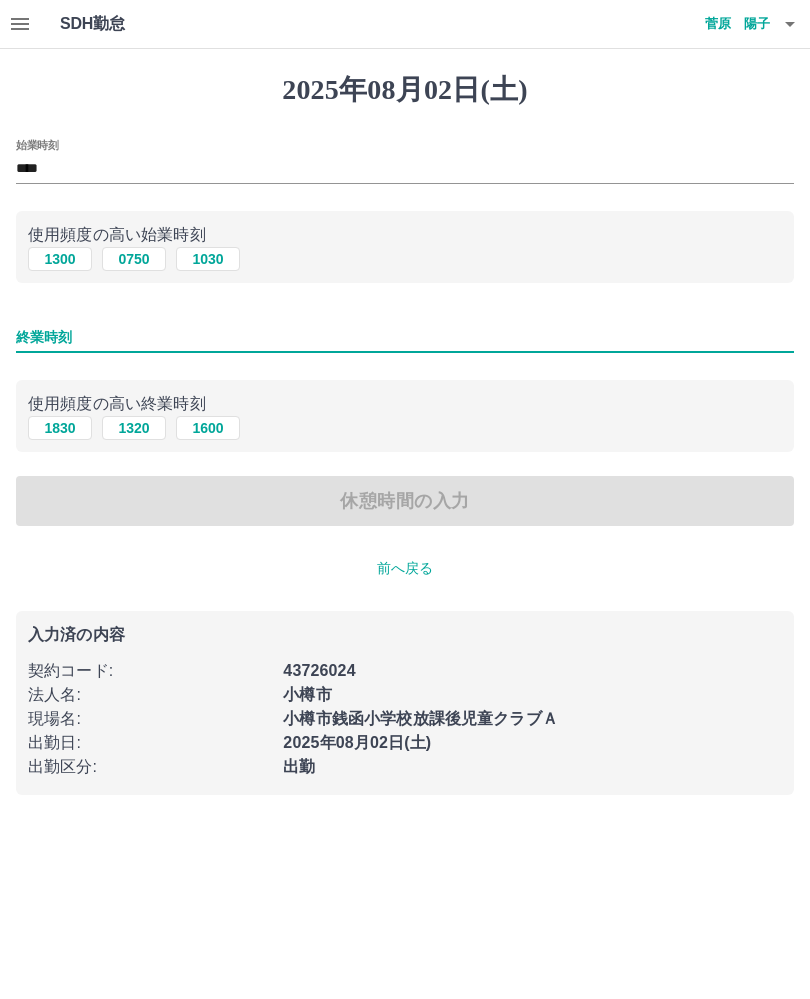 click on "1830" at bounding box center [60, 428] 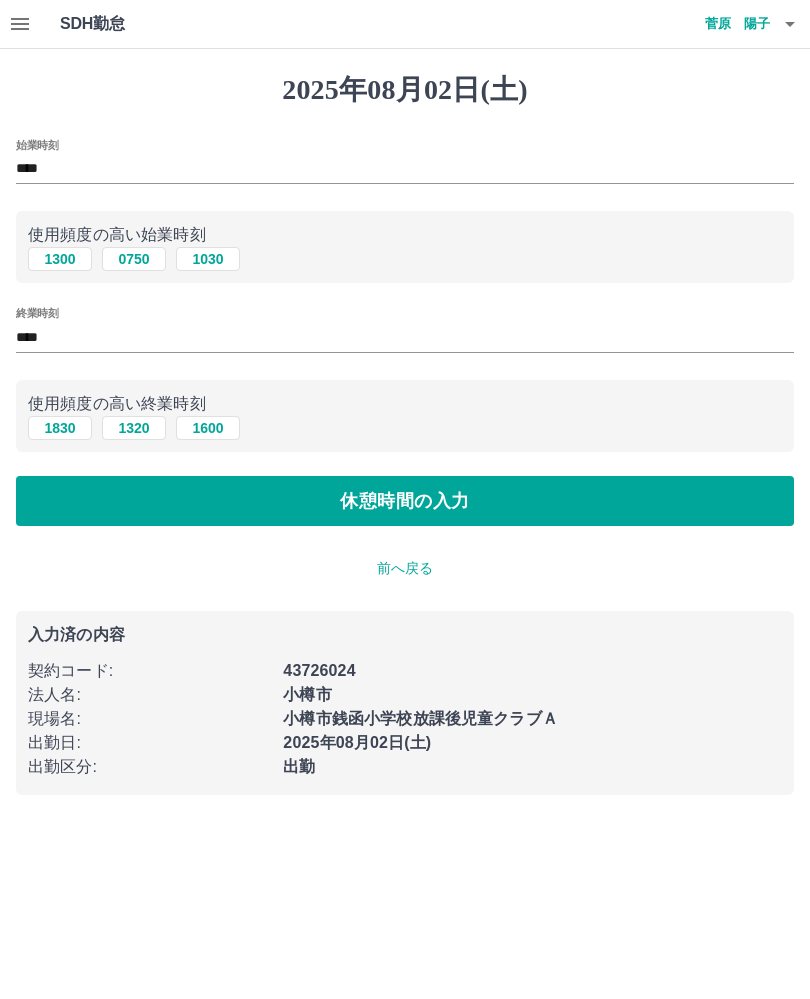 click on "休憩時間の入力" at bounding box center (405, 501) 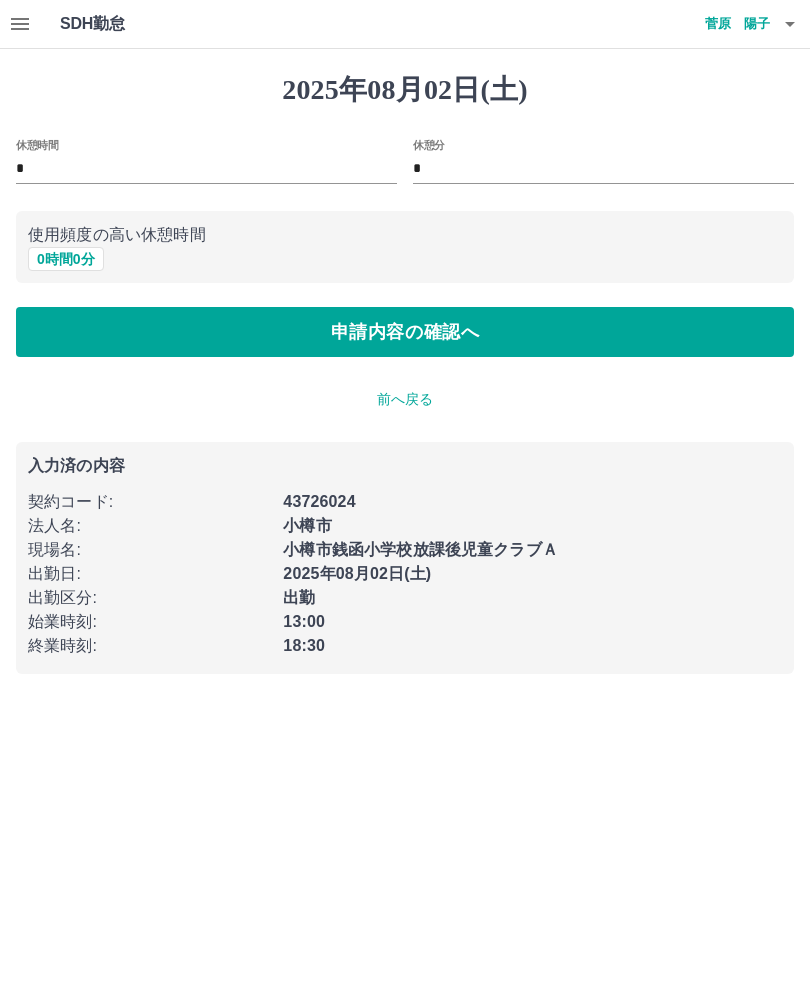 click on "申請内容の確認へ" at bounding box center [405, 332] 